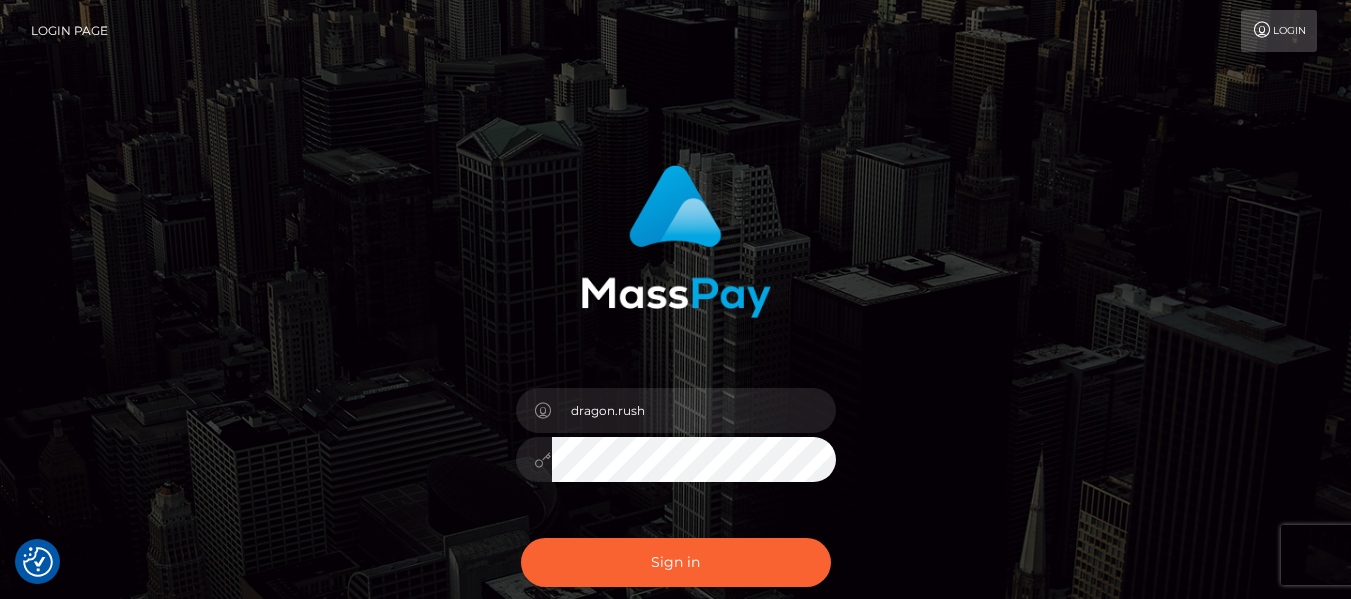scroll, scrollTop: 0, scrollLeft: 0, axis: both 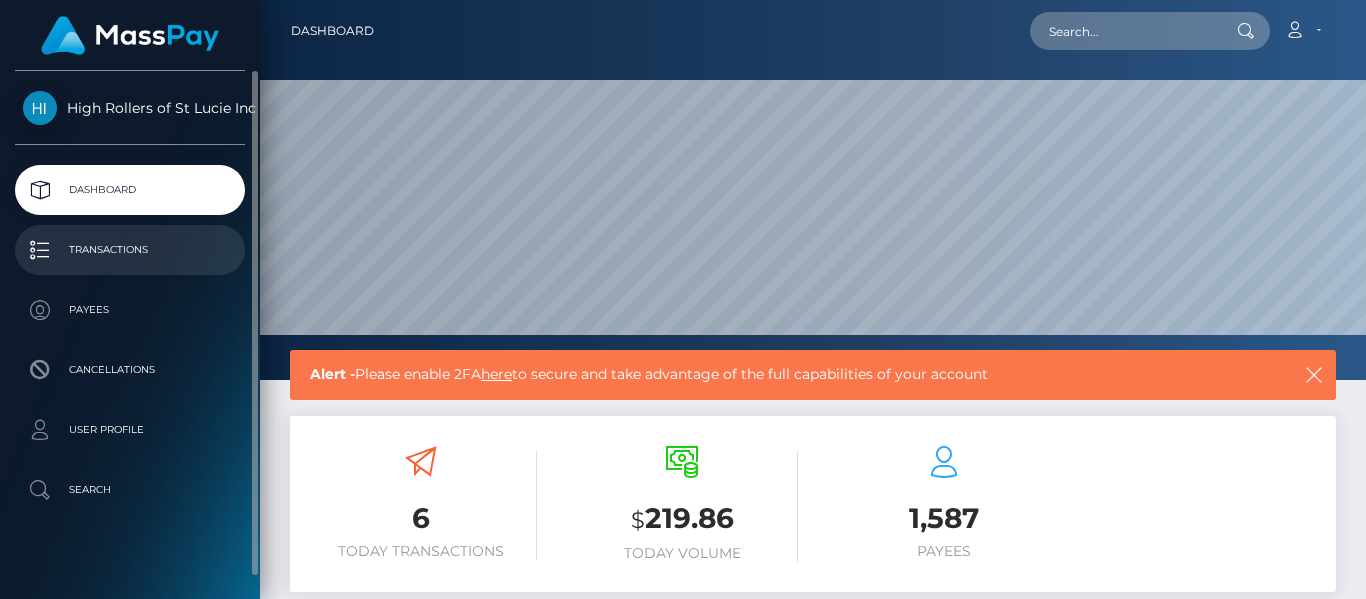 click on "Transactions" at bounding box center [130, 250] 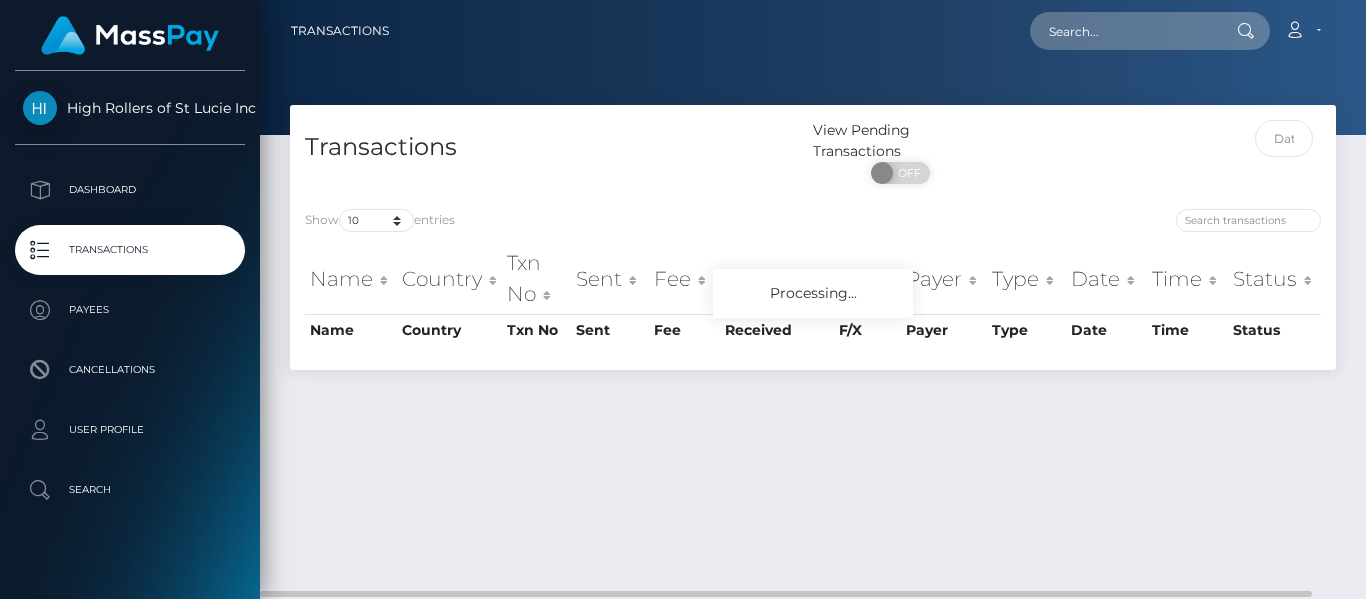 scroll, scrollTop: 0, scrollLeft: 0, axis: both 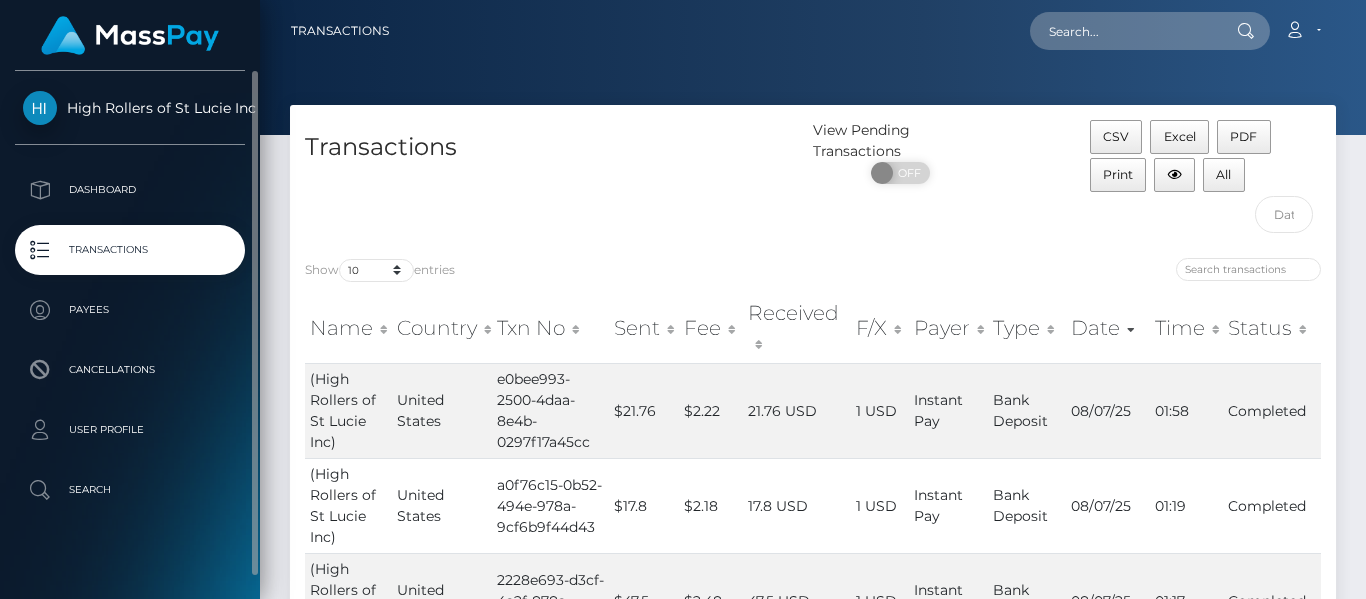 click on "Transactions" at bounding box center (130, 250) 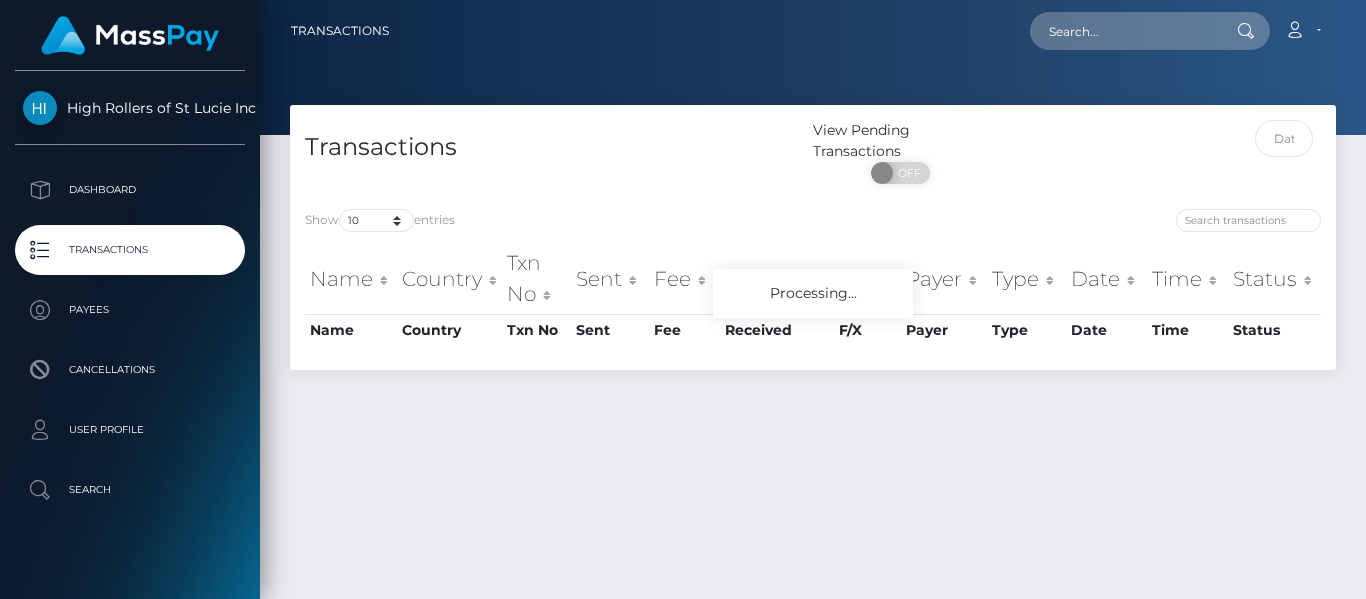 scroll, scrollTop: 0, scrollLeft: 0, axis: both 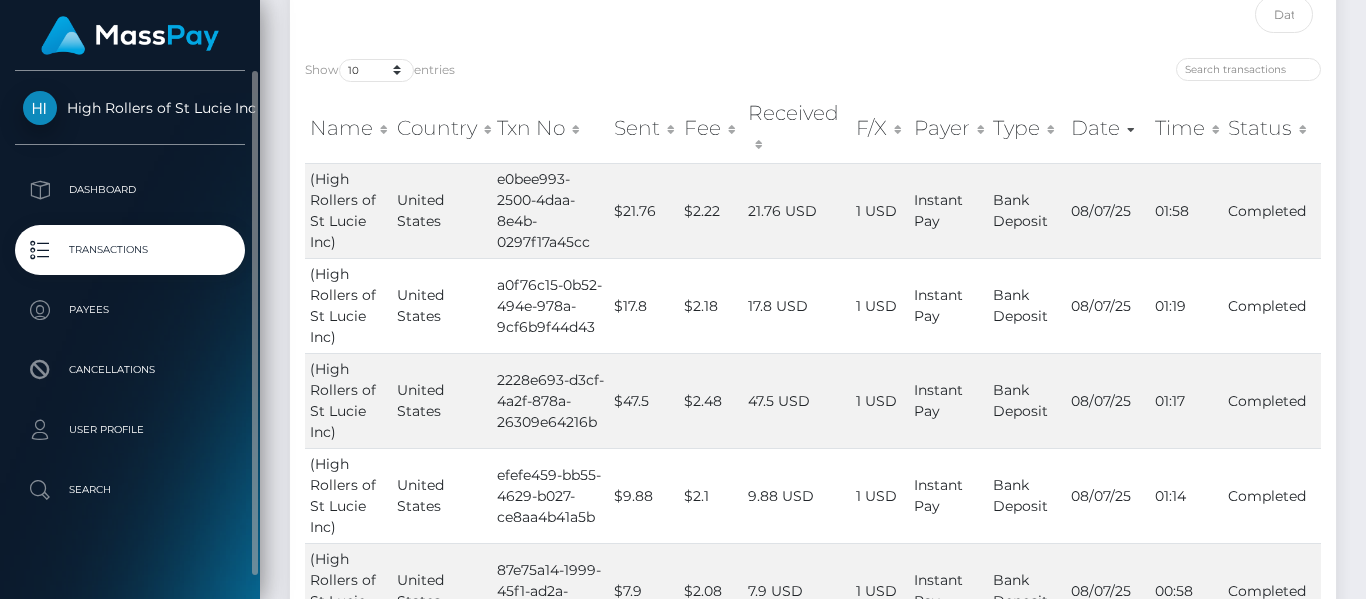 click on "Transactions" at bounding box center [130, 250] 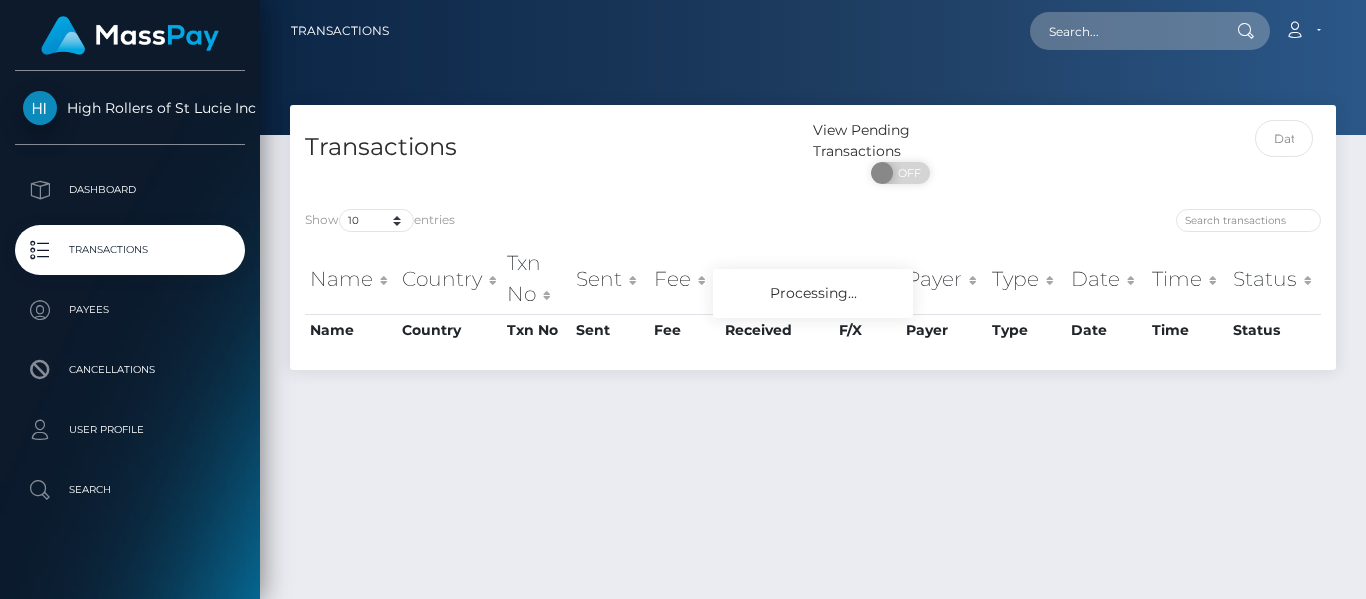 scroll, scrollTop: 0, scrollLeft: 0, axis: both 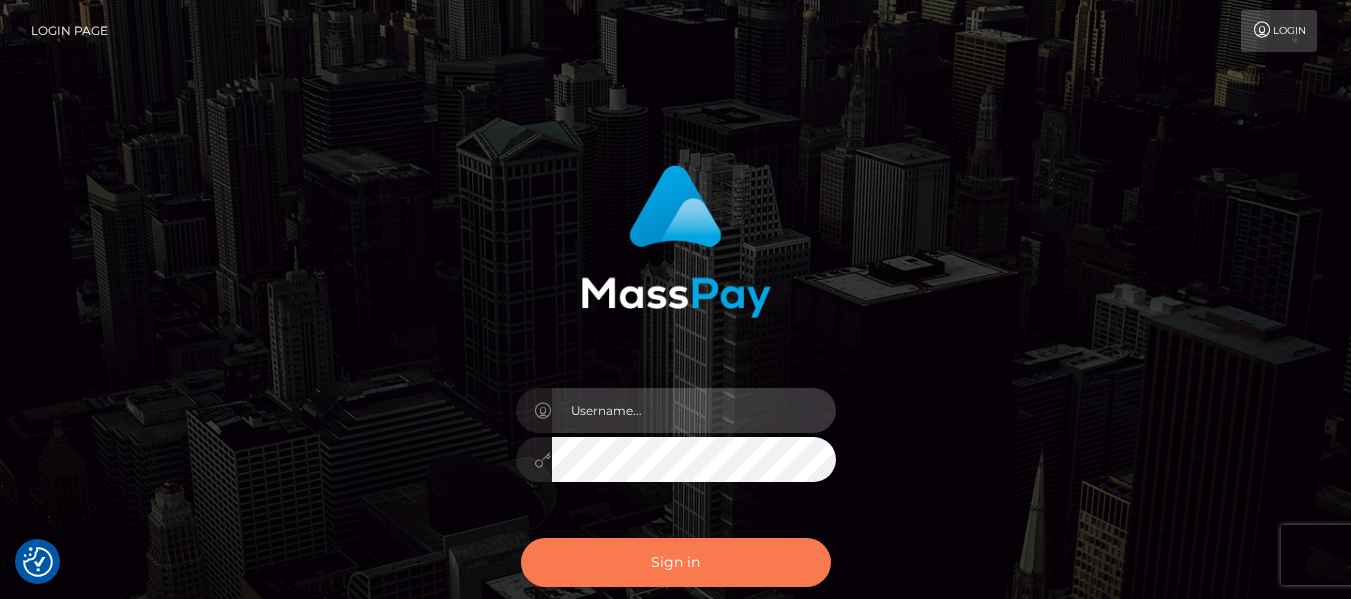 type on "dragon.rush" 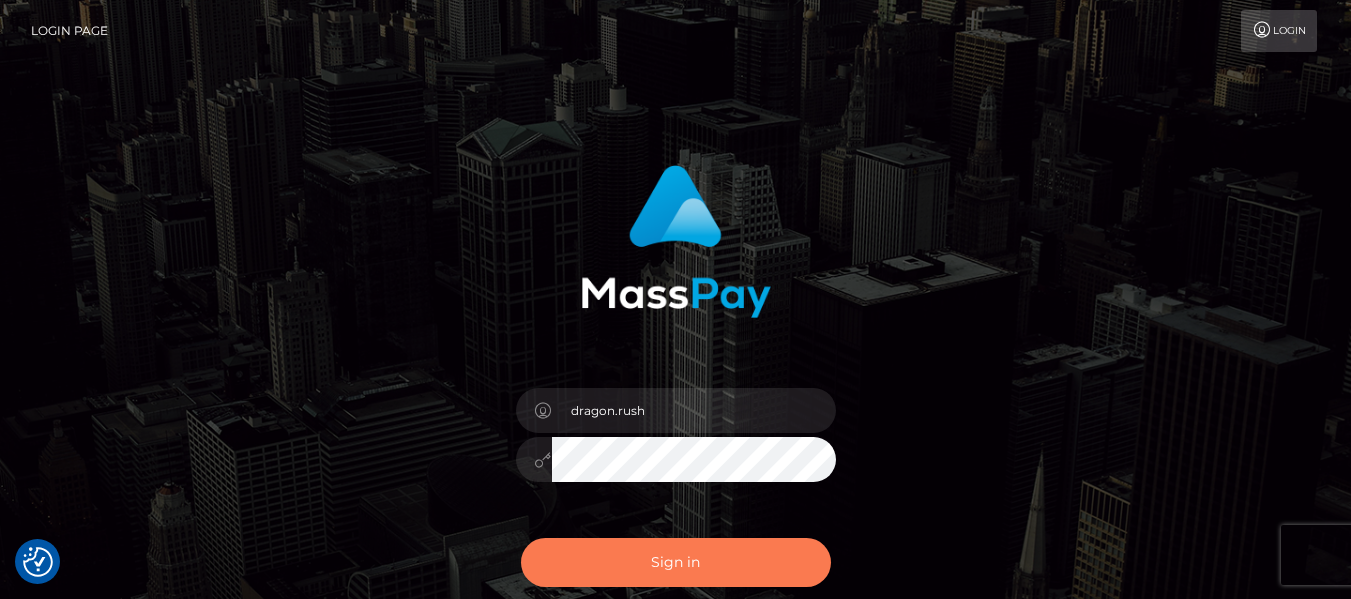 click on "Sign in" at bounding box center (676, 562) 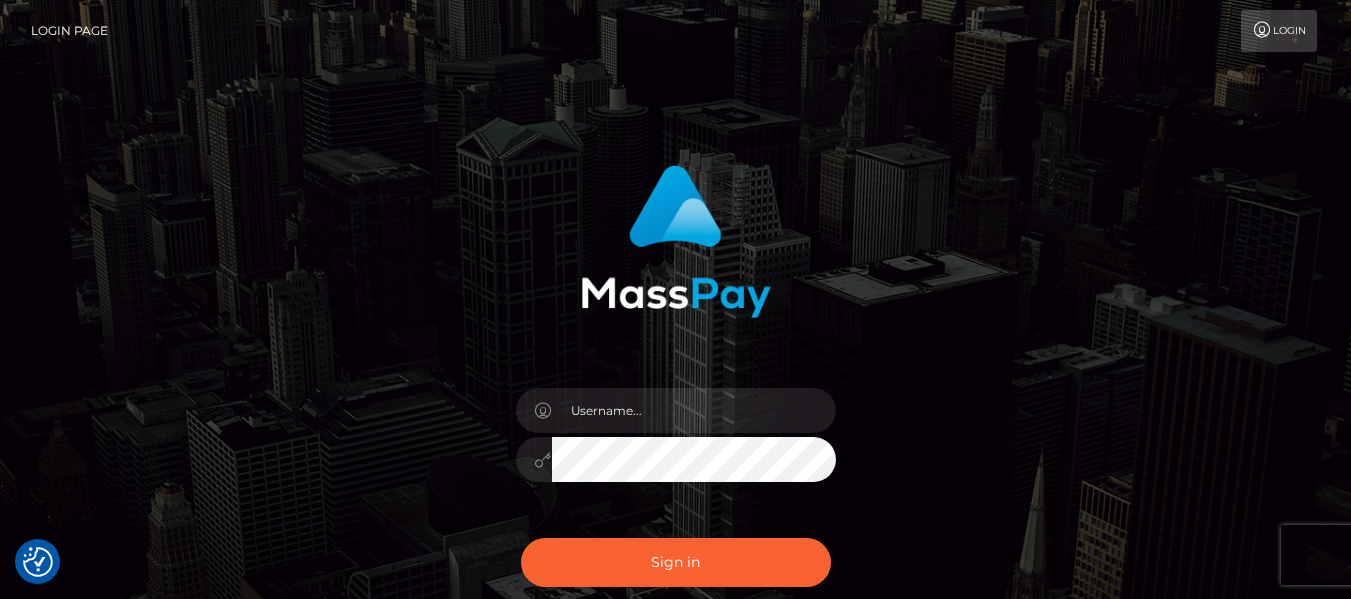 scroll, scrollTop: 0, scrollLeft: 0, axis: both 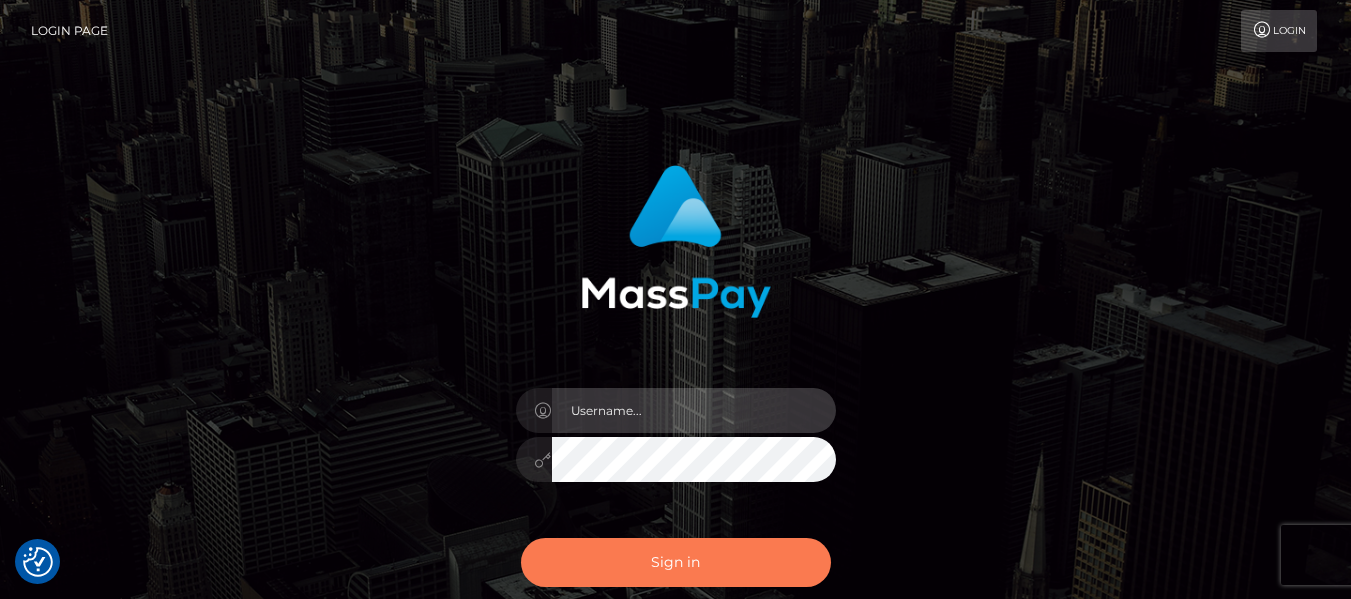 type on "dragon.rush" 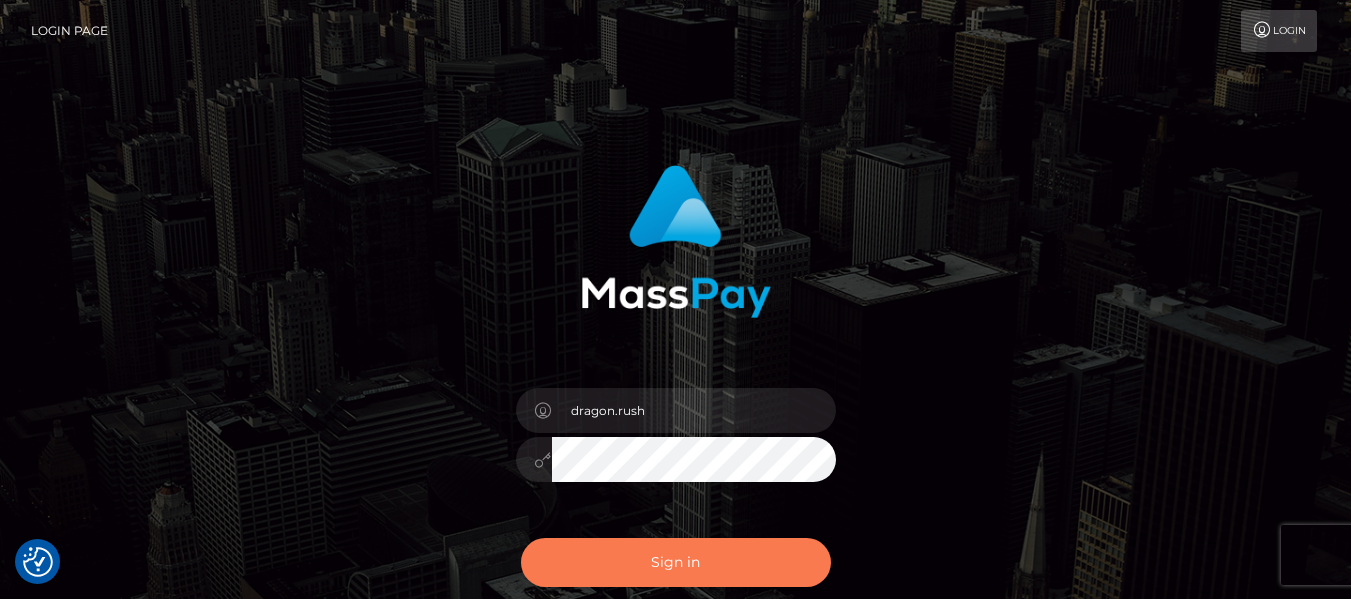 click on "Sign in" at bounding box center (676, 562) 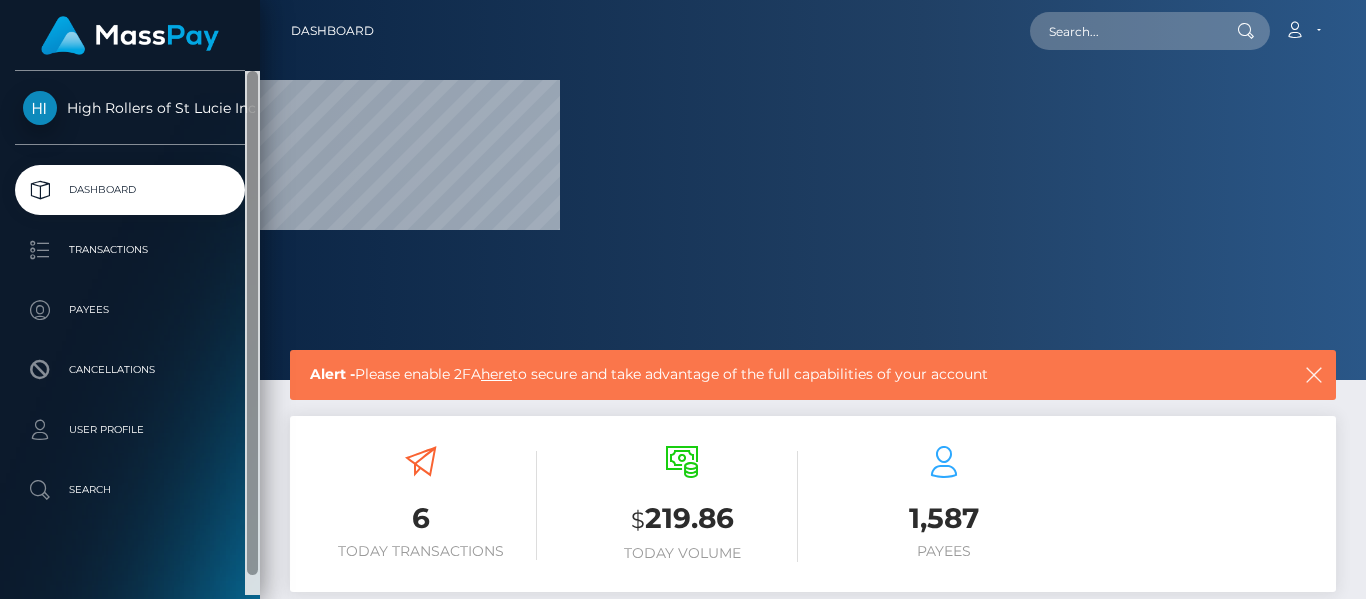scroll, scrollTop: 0, scrollLeft: 0, axis: both 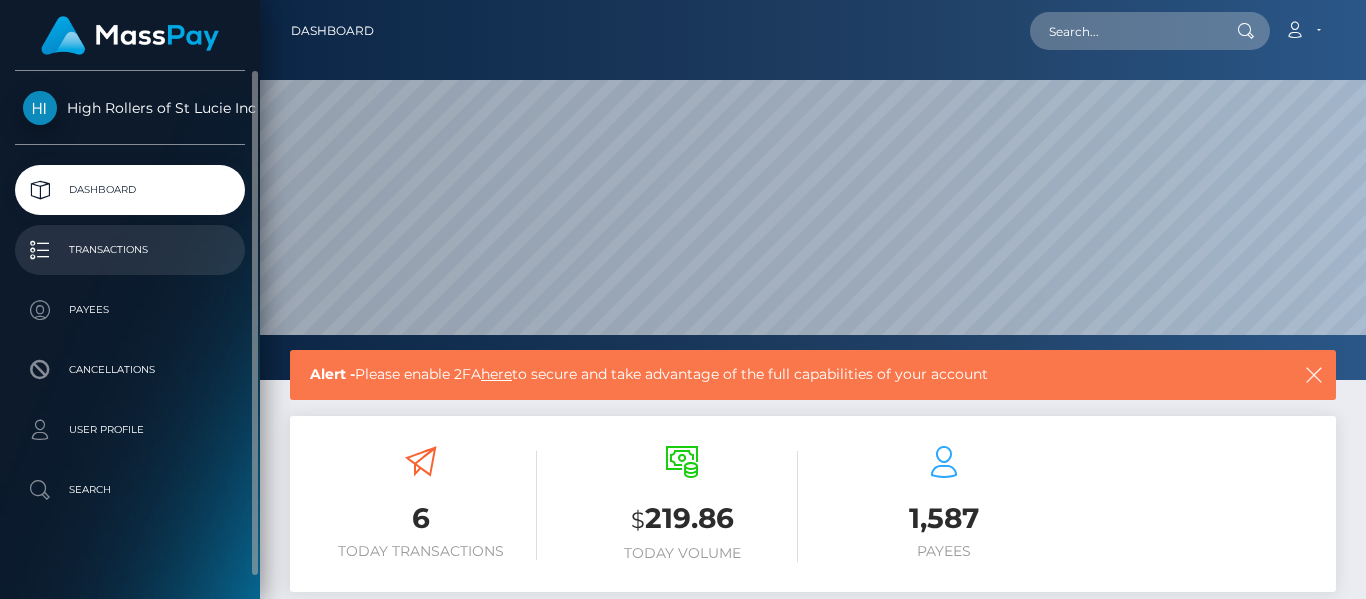 click on "Transactions" at bounding box center (130, 250) 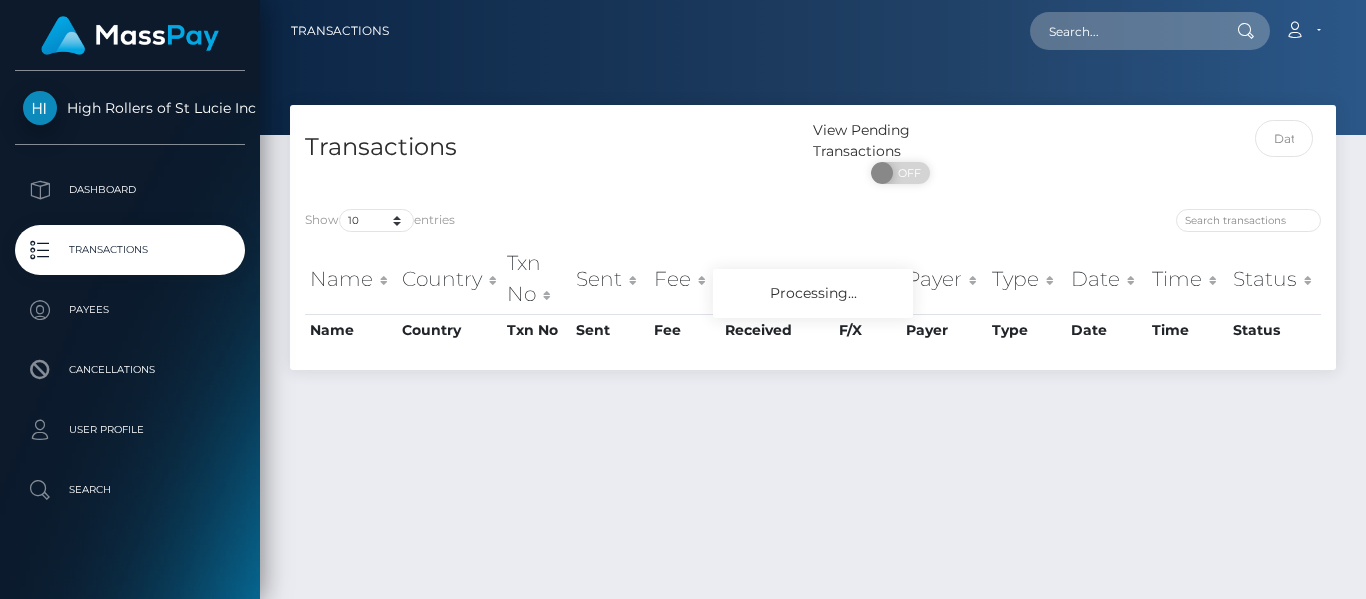 scroll, scrollTop: 0, scrollLeft: 0, axis: both 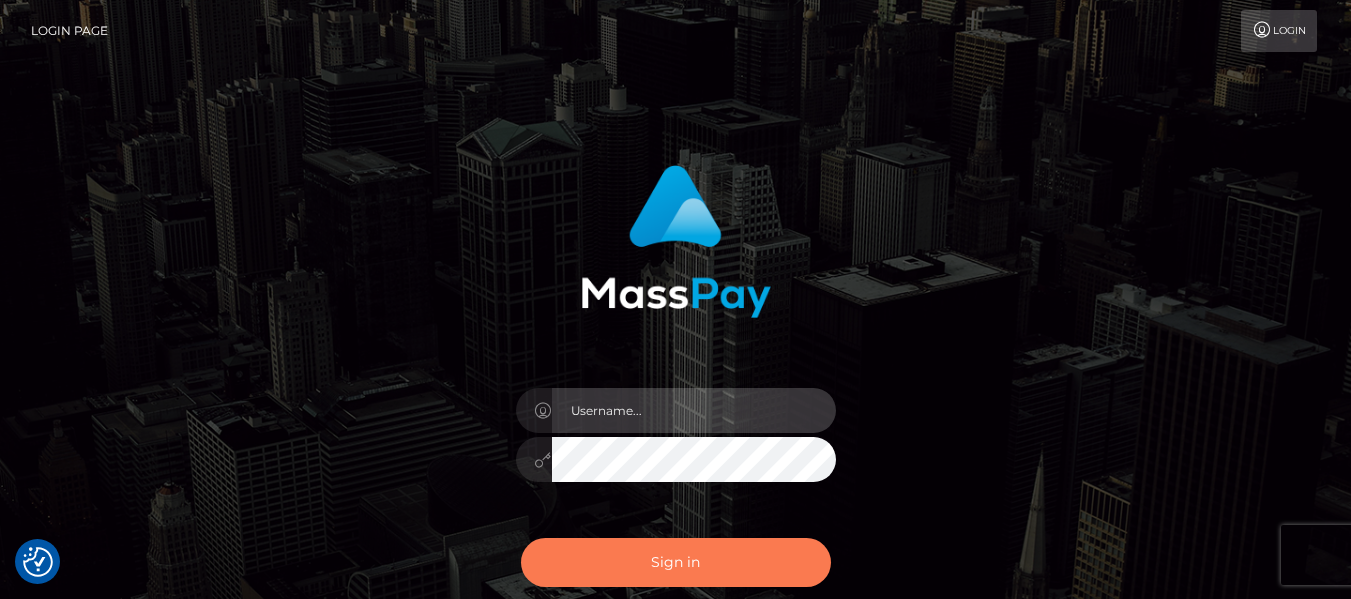 type on "dragon.rush" 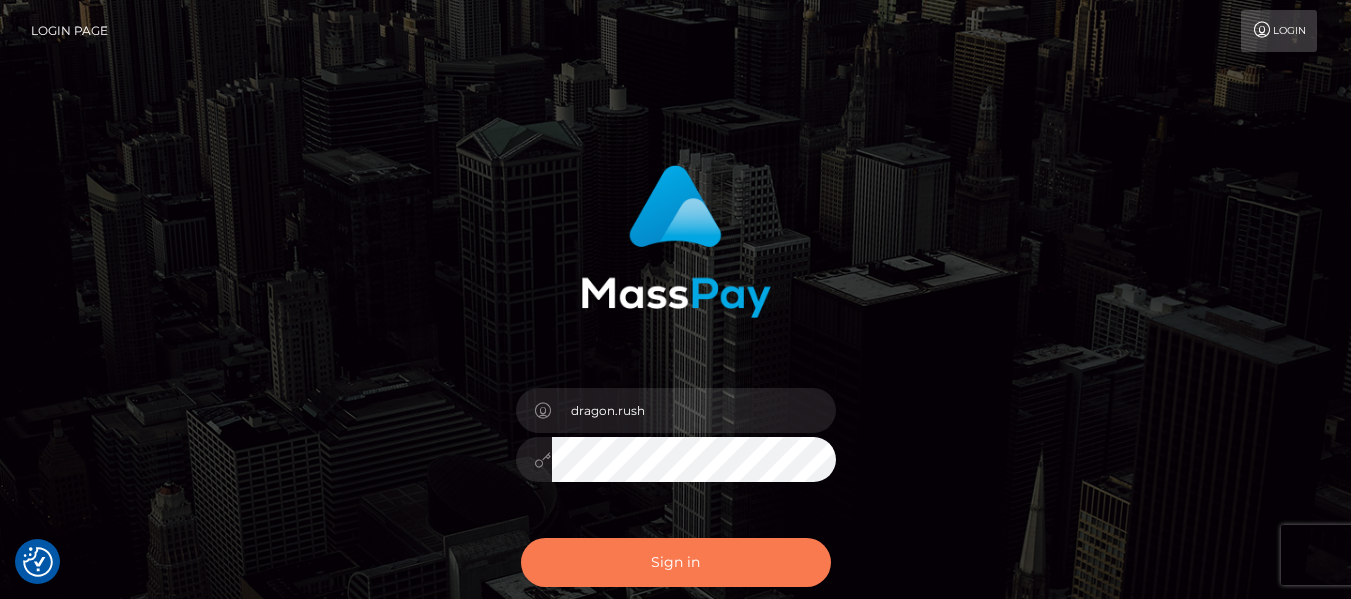 click on "Sign in" at bounding box center (676, 562) 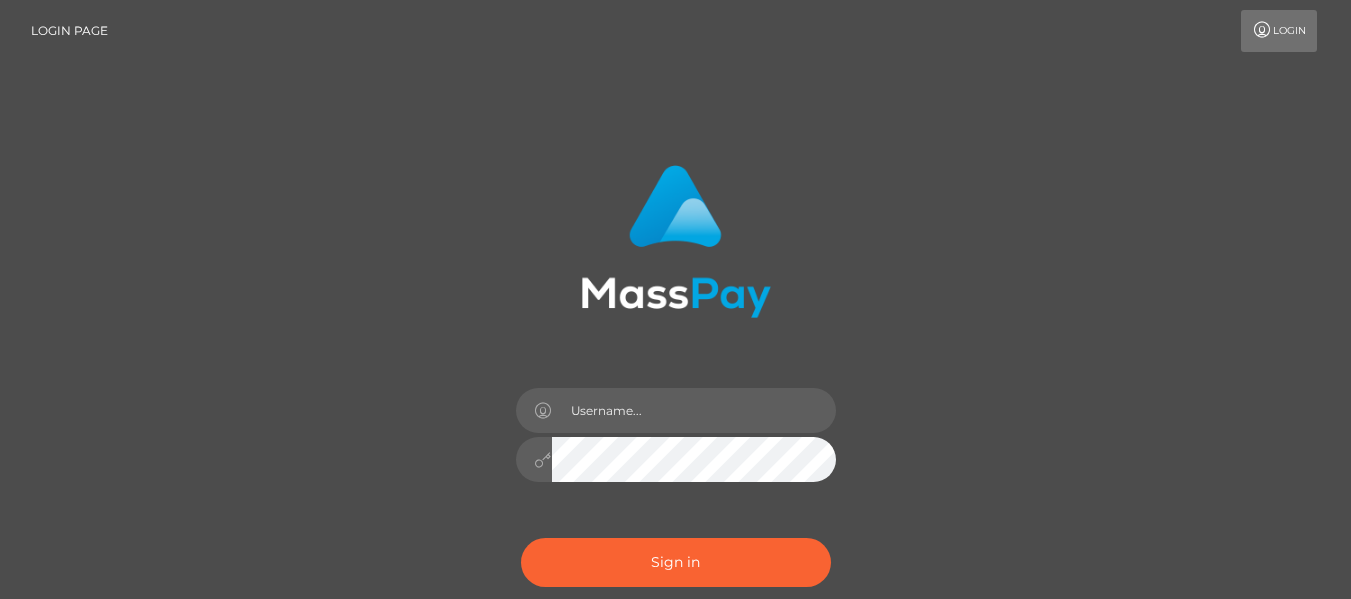 scroll, scrollTop: 0, scrollLeft: 0, axis: both 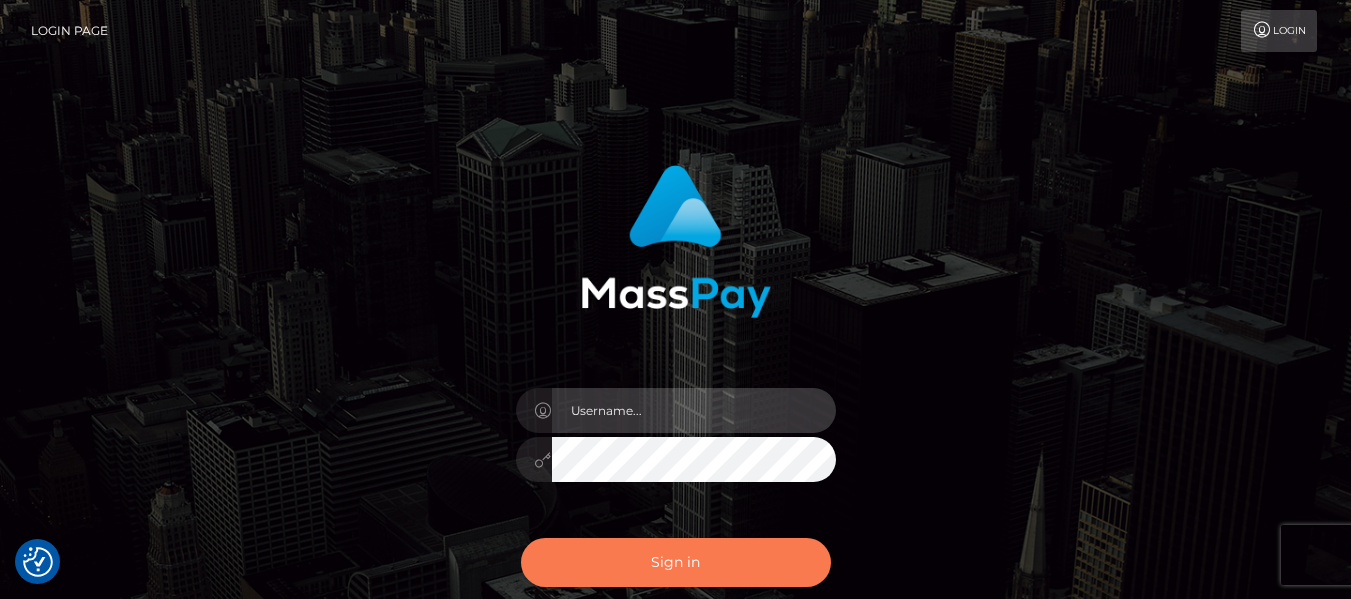 type on "dragon.rush" 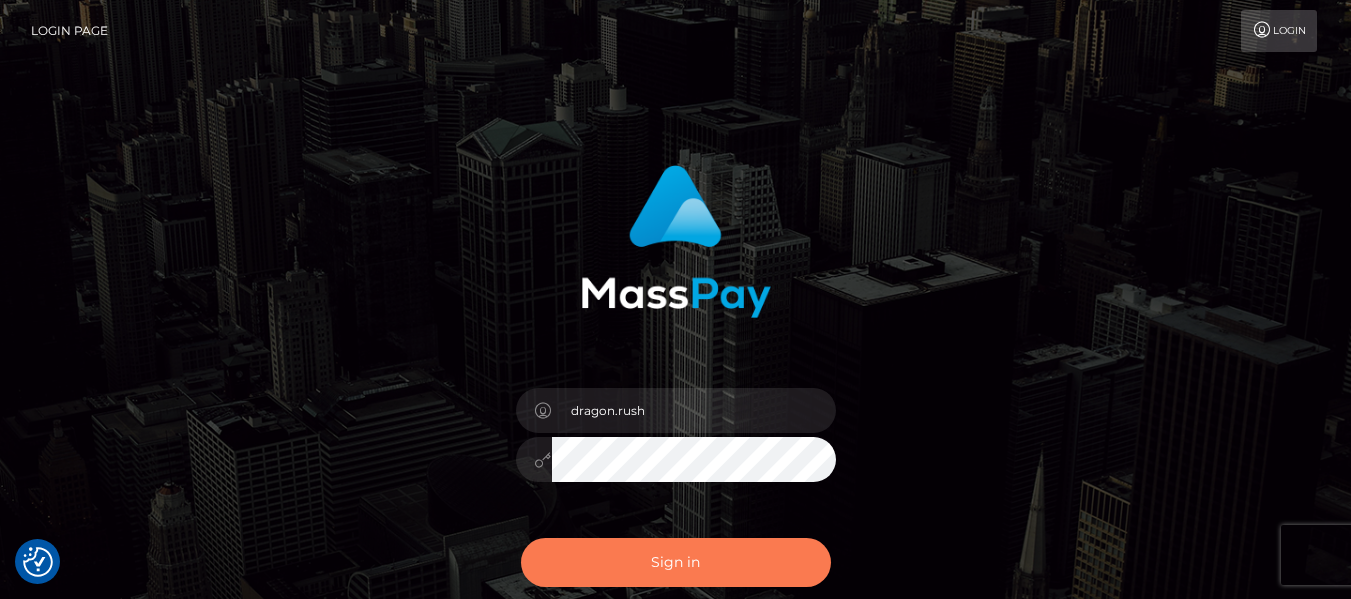 click on "Sign in" at bounding box center [676, 562] 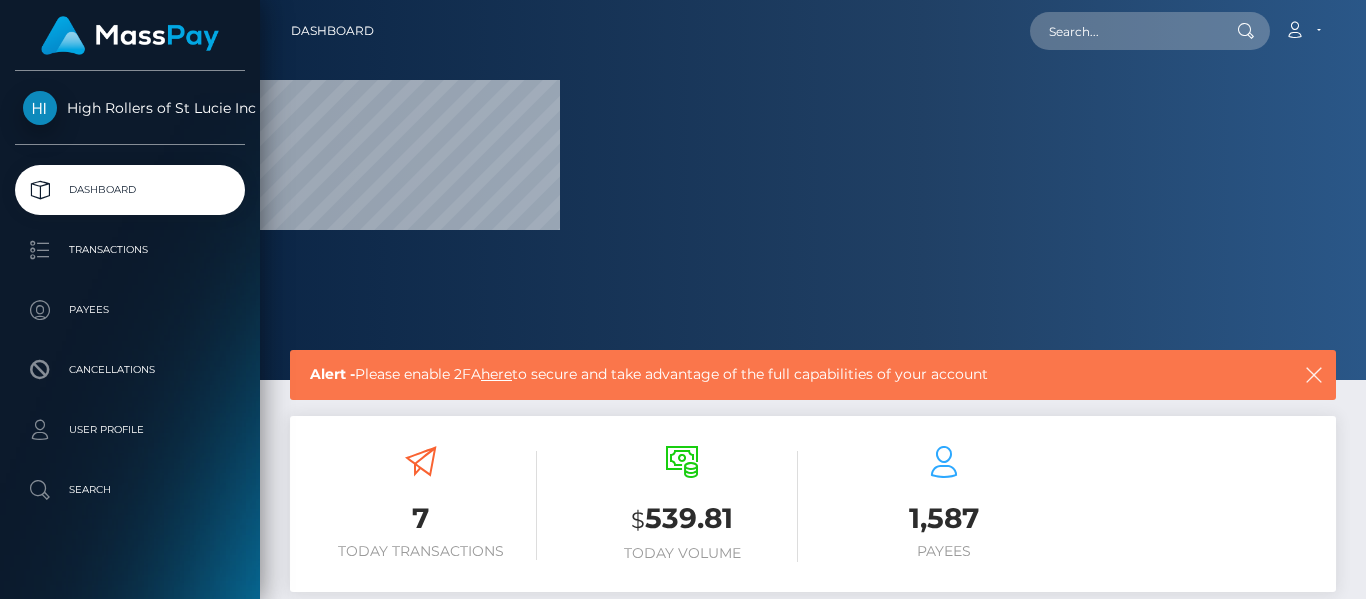 scroll, scrollTop: 0, scrollLeft: 0, axis: both 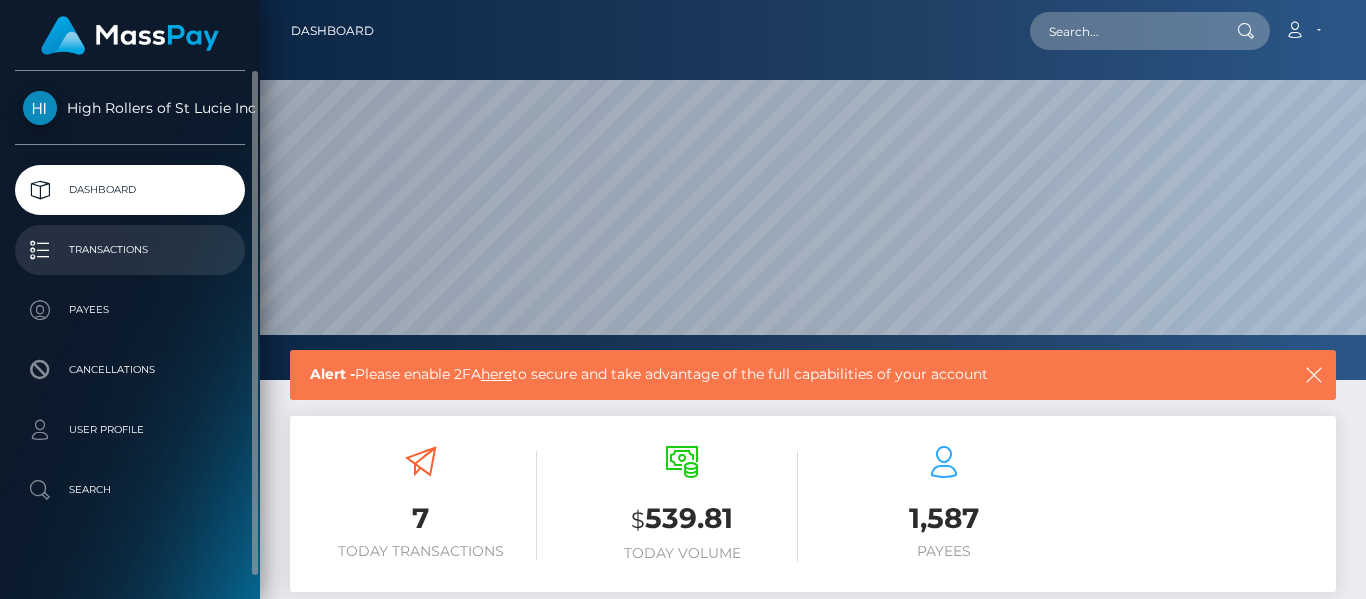 click on "Transactions" at bounding box center [130, 250] 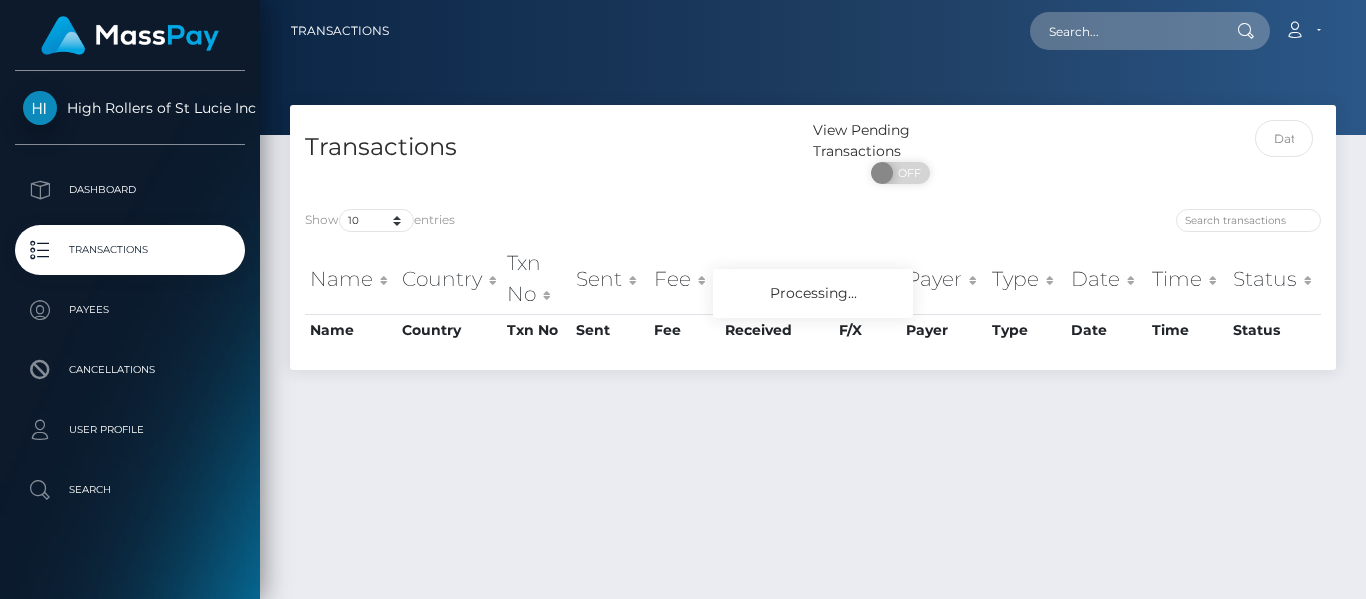 scroll, scrollTop: 0, scrollLeft: 0, axis: both 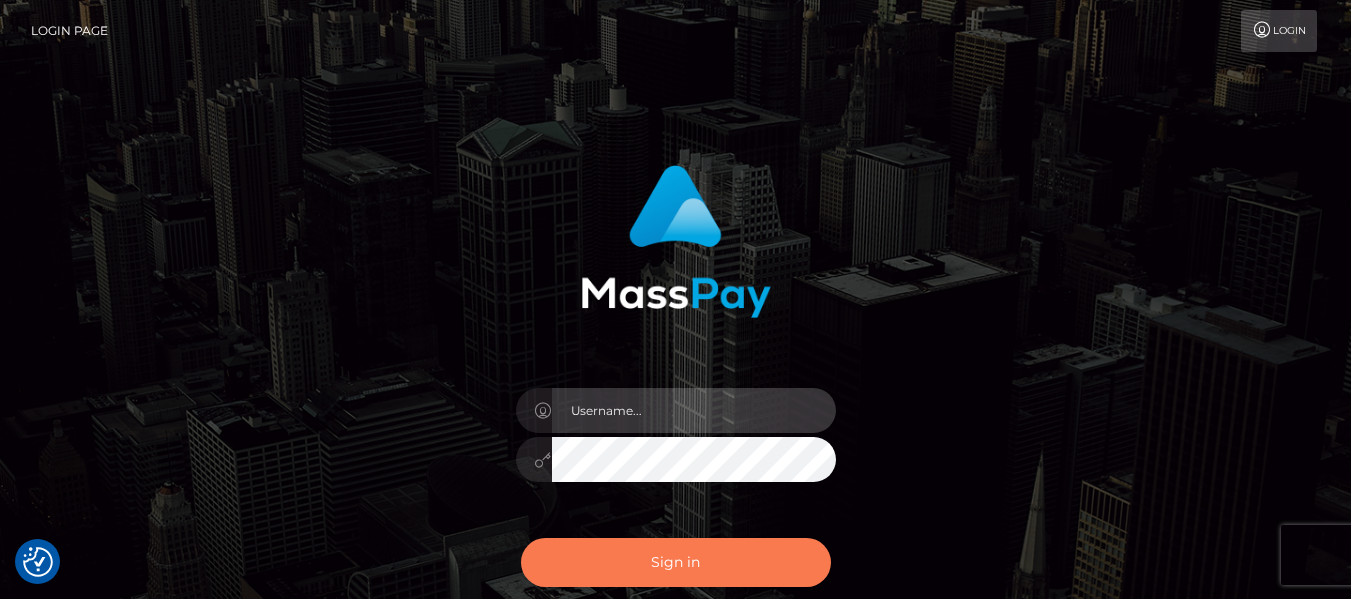 type on "dragon.rush" 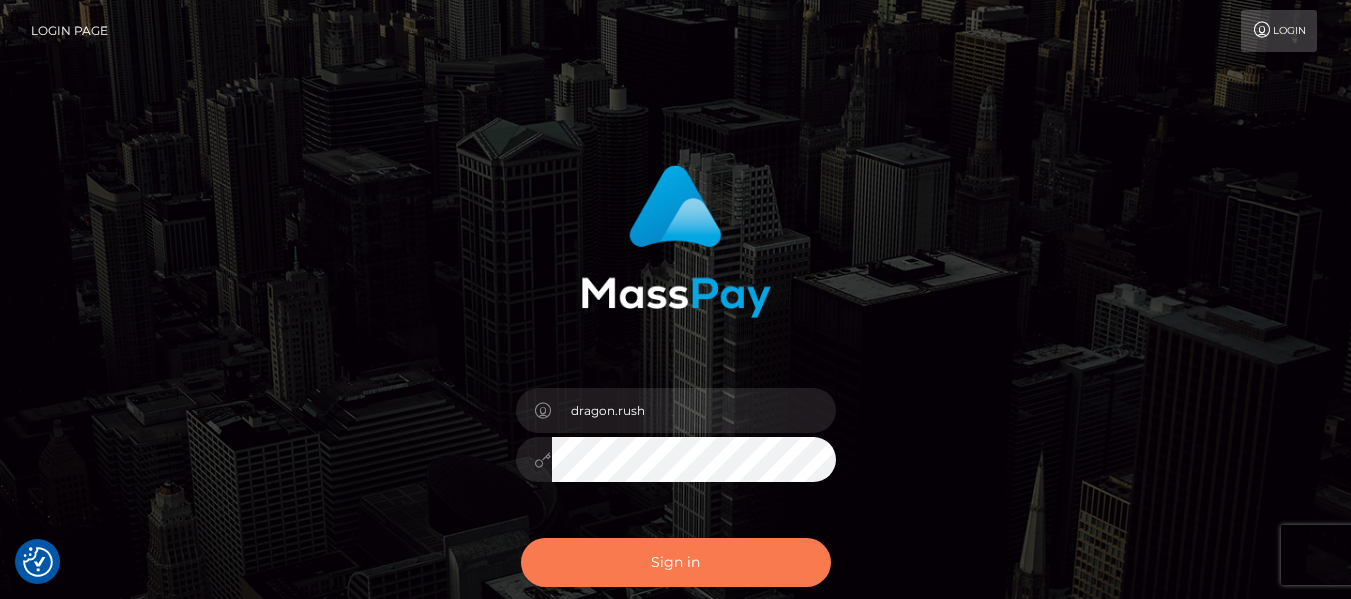 click on "Sign in" at bounding box center [676, 562] 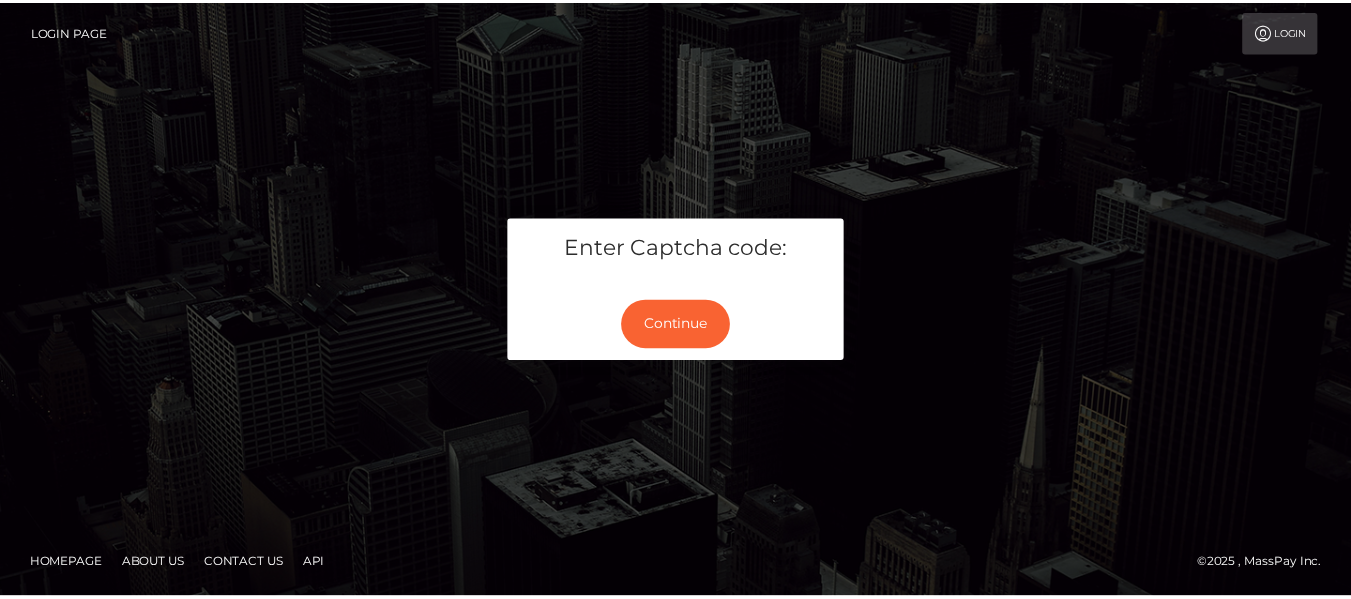 scroll, scrollTop: 0, scrollLeft: 0, axis: both 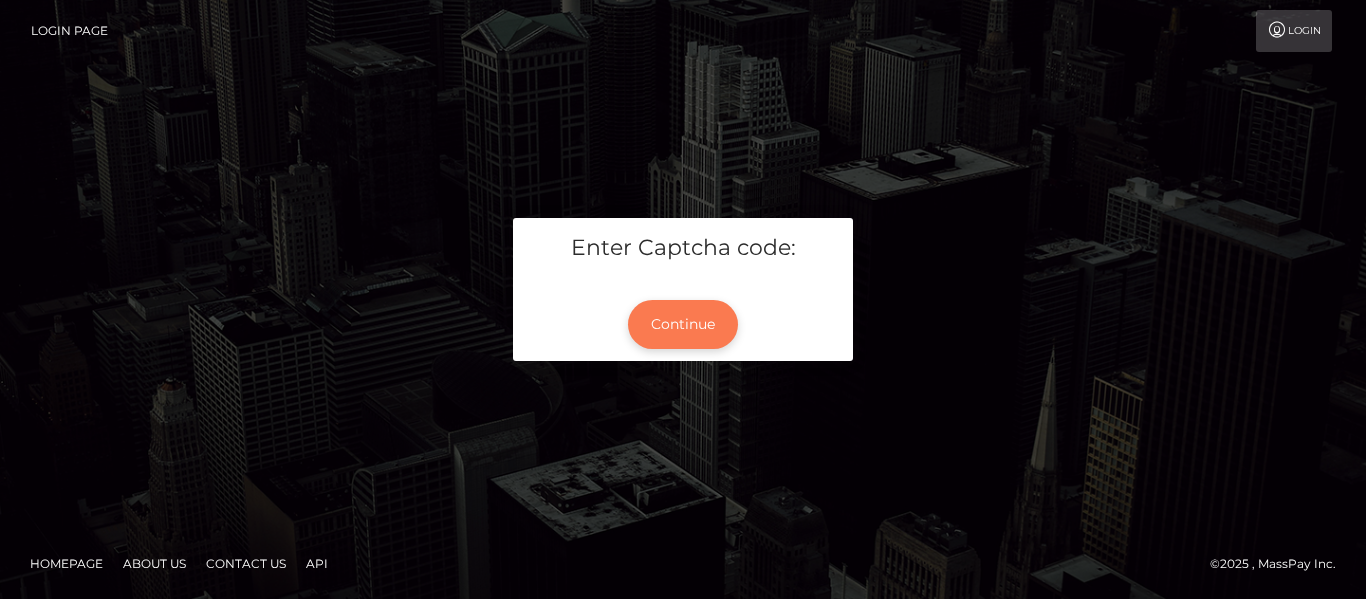 click on "Continue" at bounding box center [683, 324] 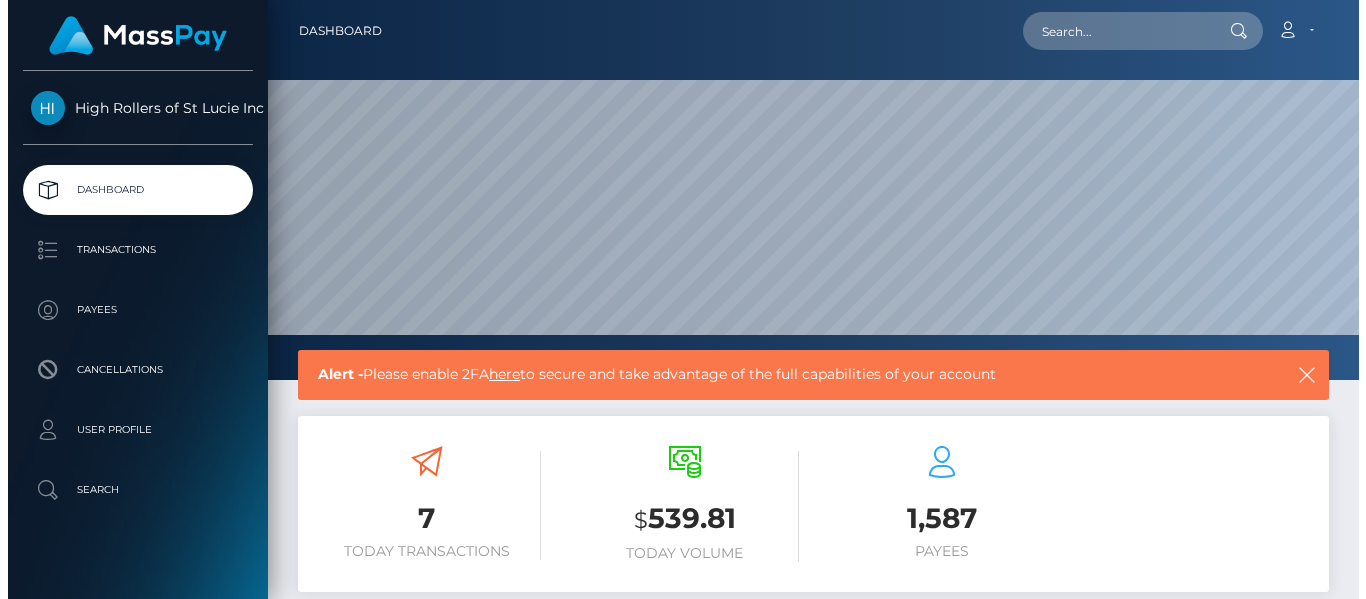 scroll, scrollTop: 0, scrollLeft: 0, axis: both 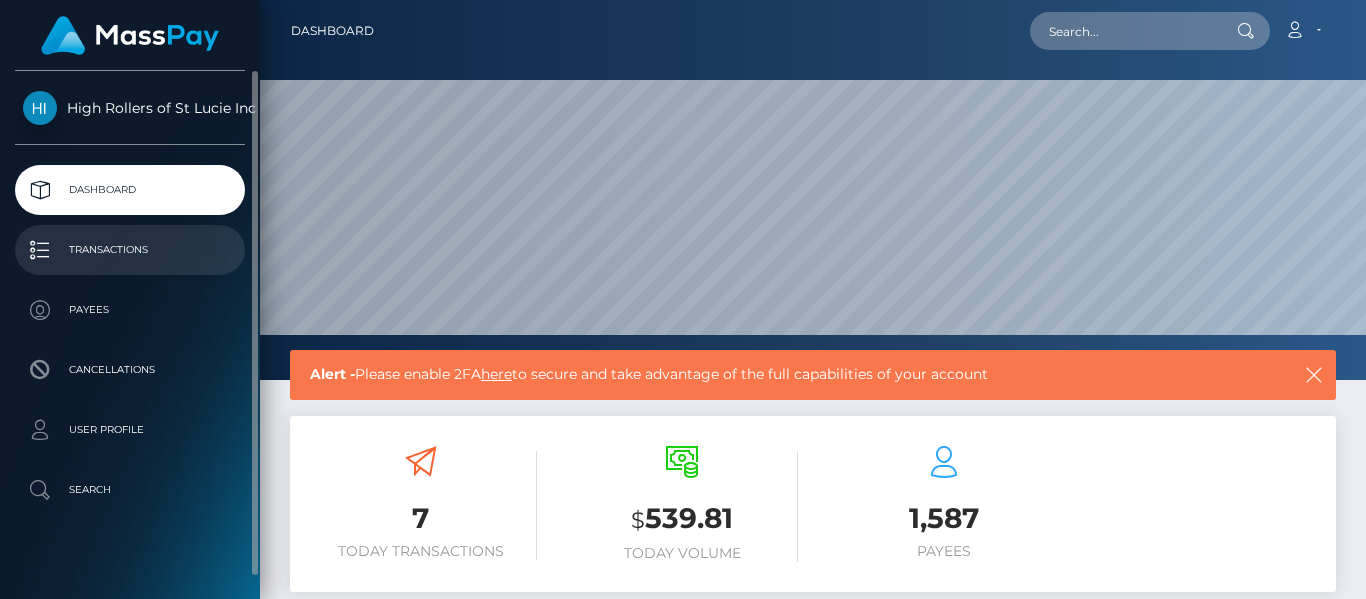 click on "Transactions" at bounding box center [130, 250] 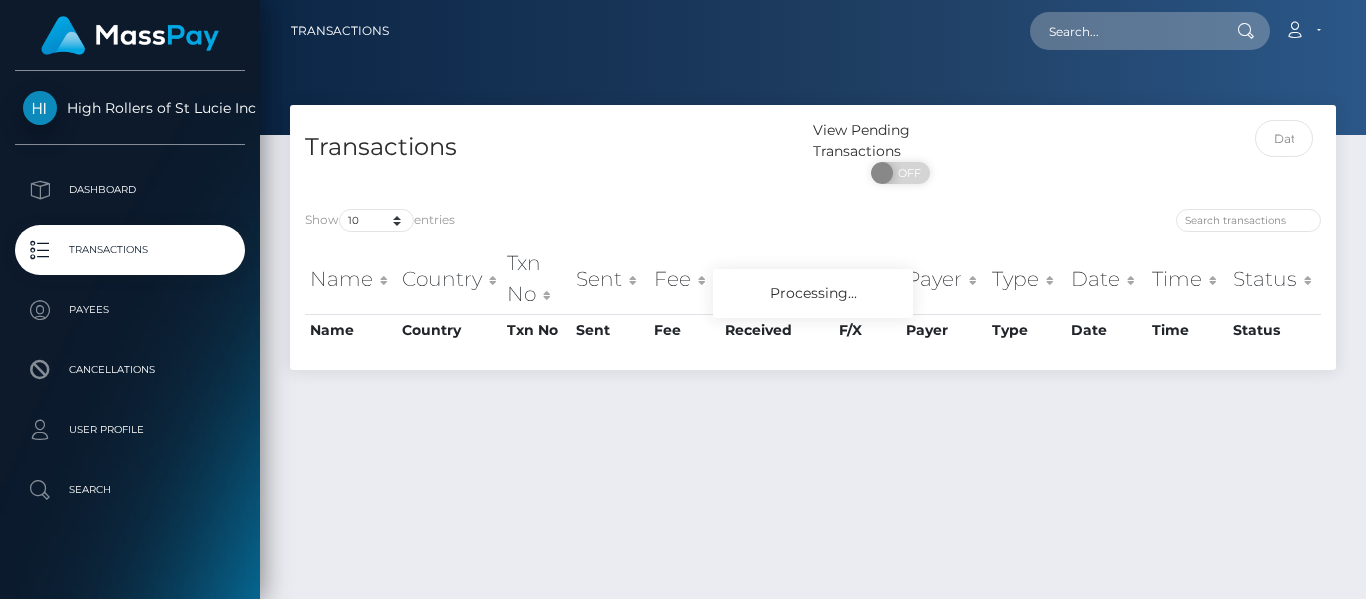 scroll, scrollTop: 0, scrollLeft: 0, axis: both 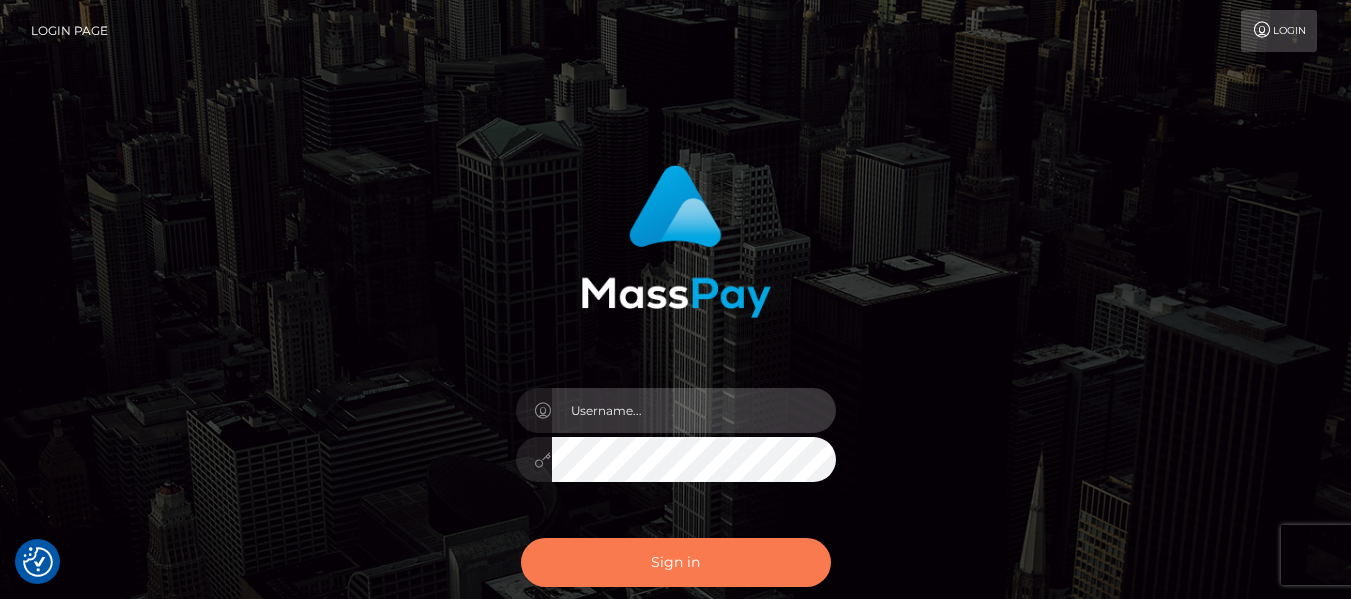 type on "dragon.rush" 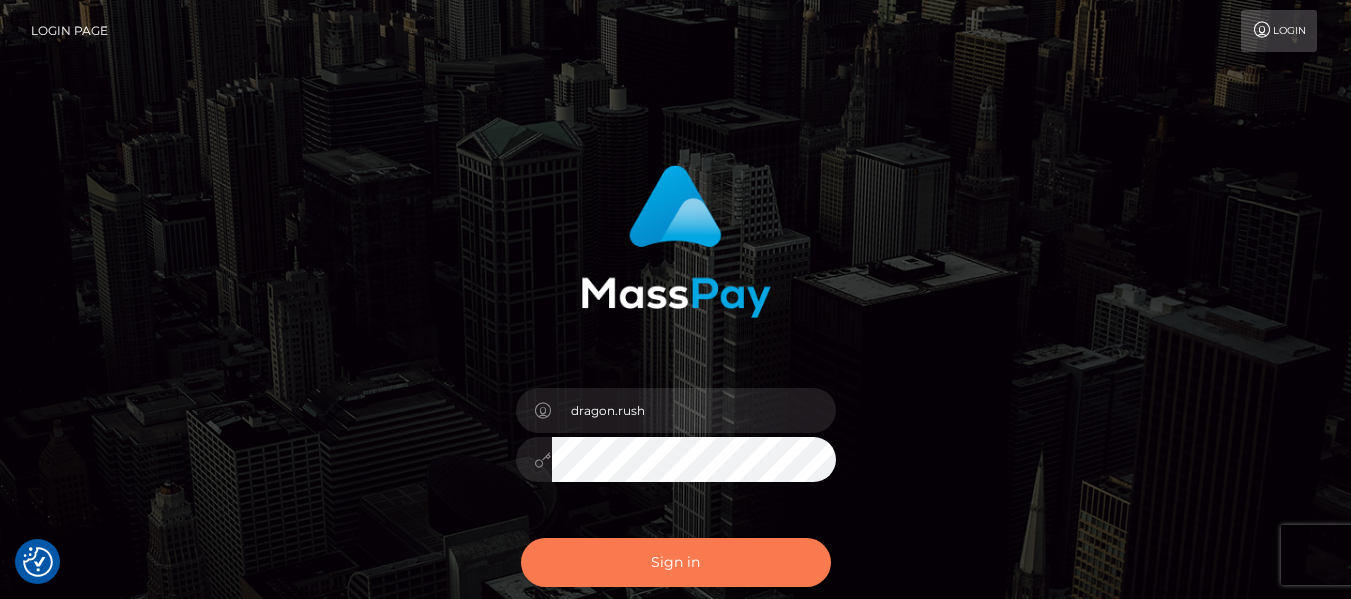 click on "Sign in" at bounding box center (676, 562) 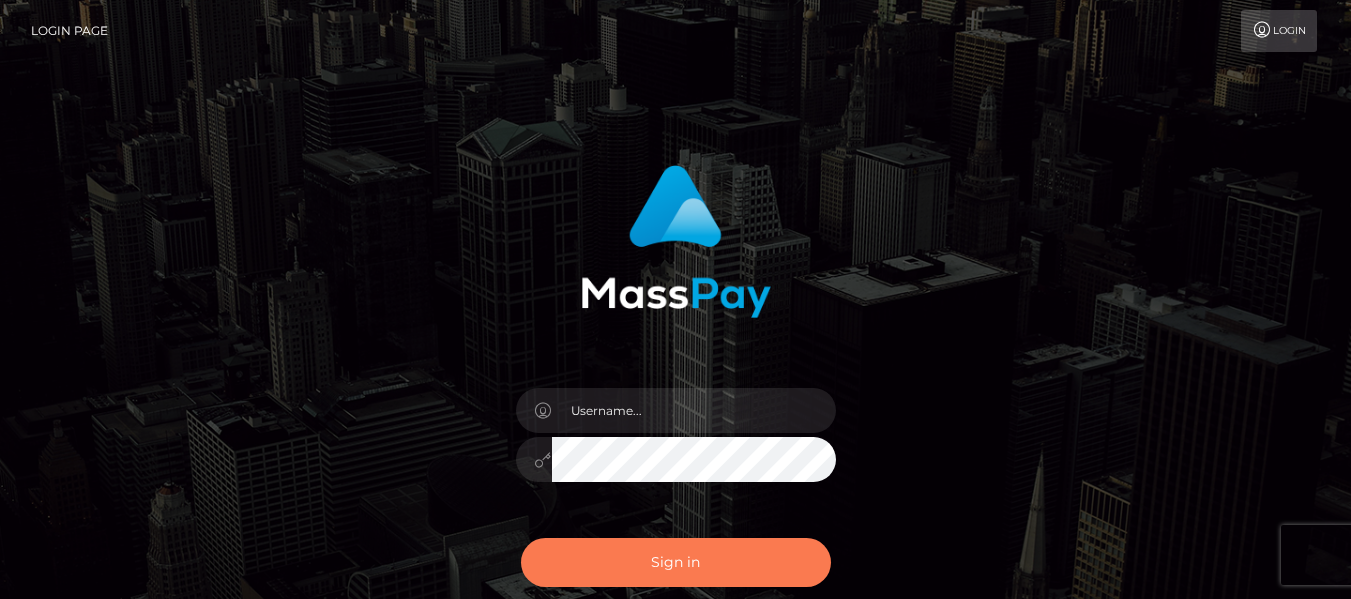 scroll, scrollTop: 0, scrollLeft: 0, axis: both 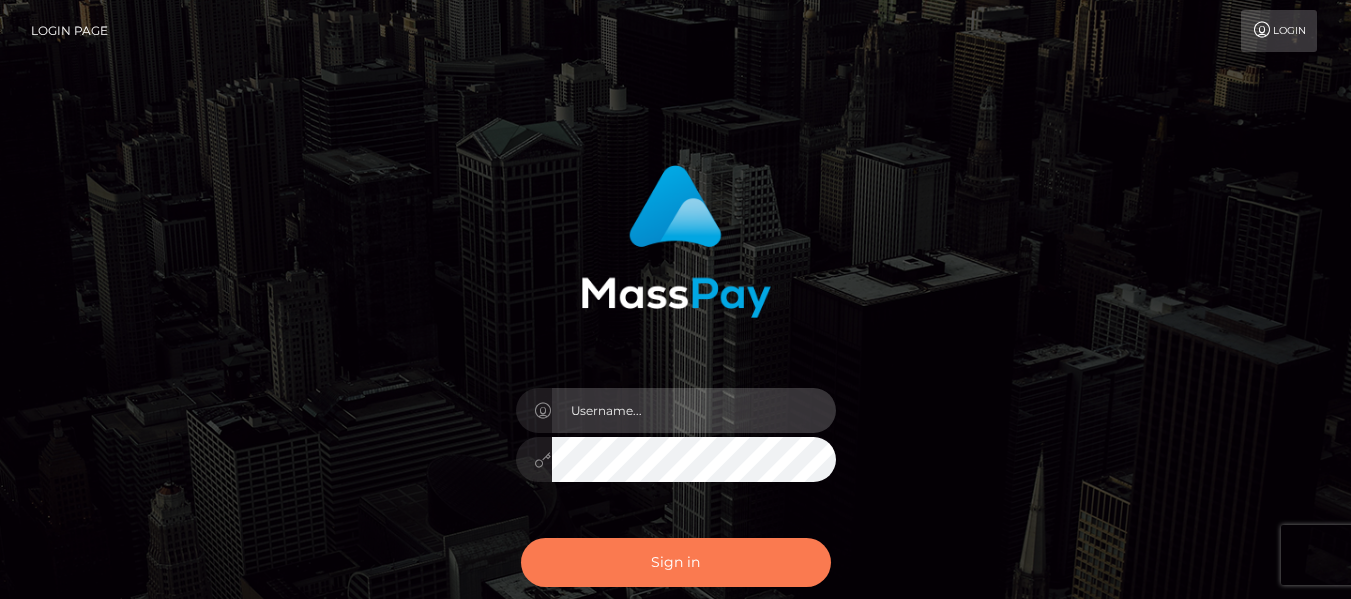 type on "dragon.rush" 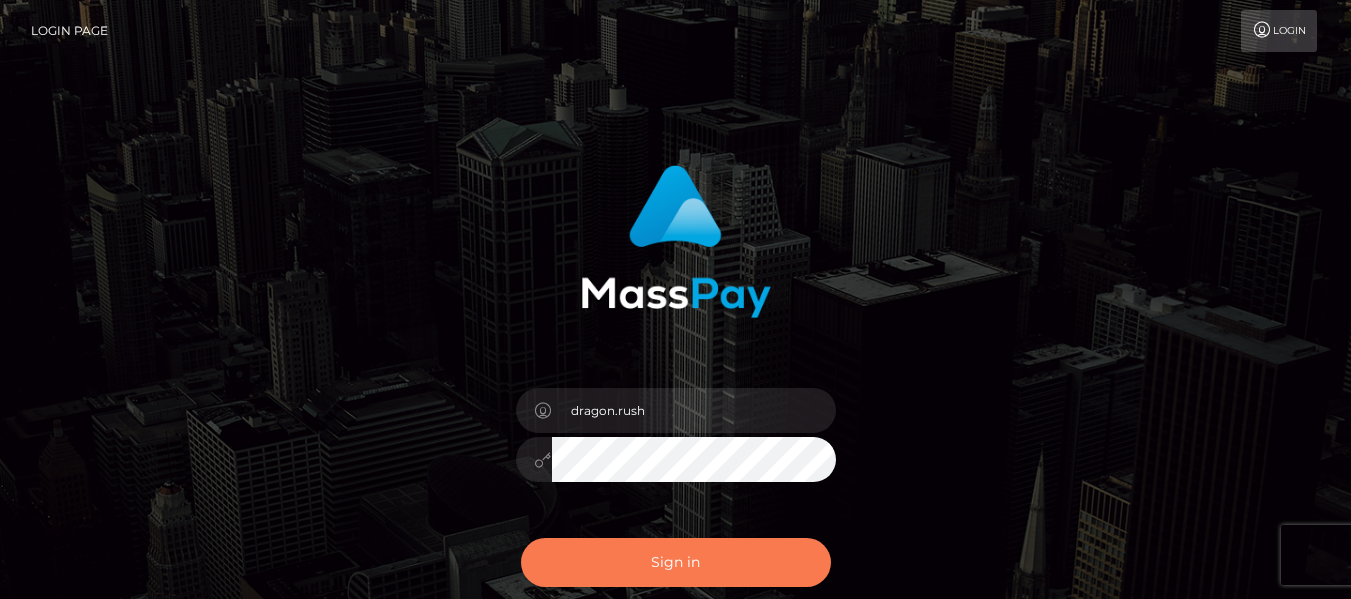 click on "Sign in" at bounding box center (676, 562) 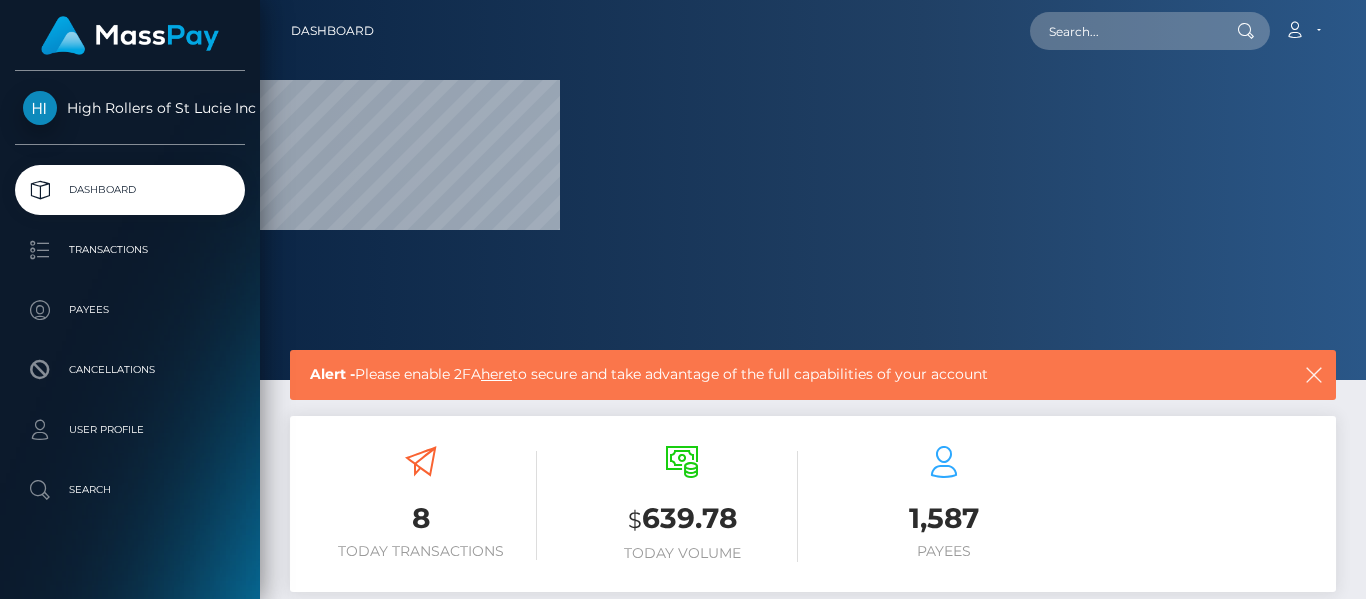 scroll, scrollTop: 0, scrollLeft: 0, axis: both 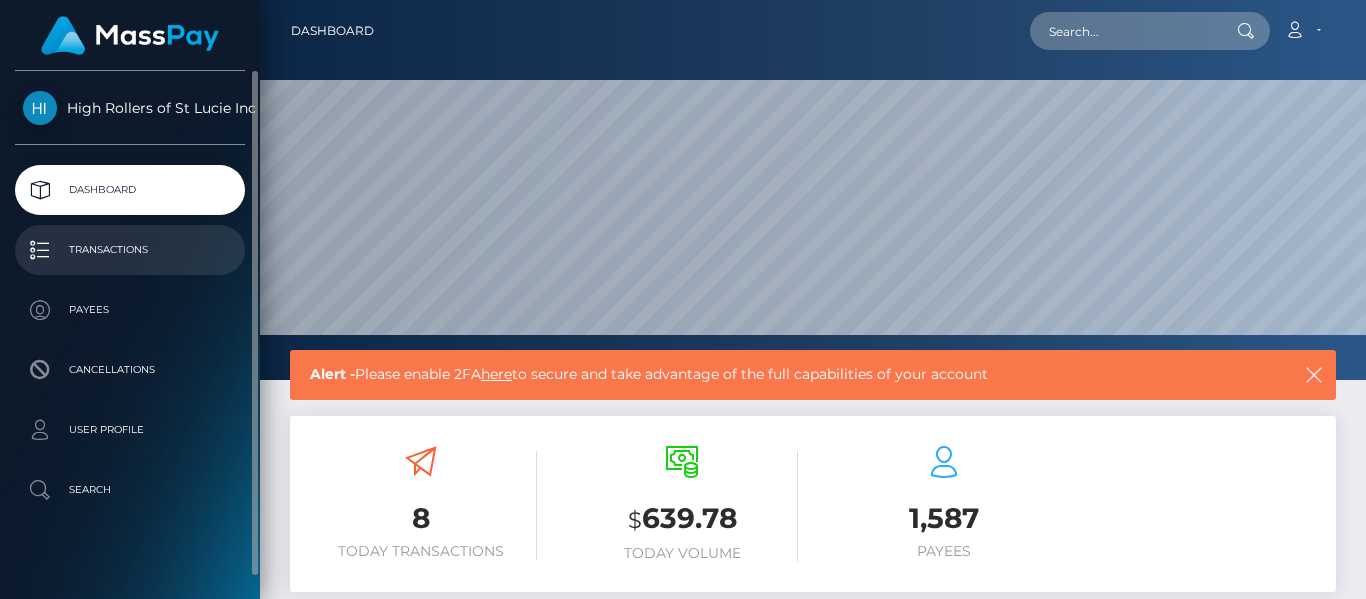 click on "Transactions" at bounding box center [130, 250] 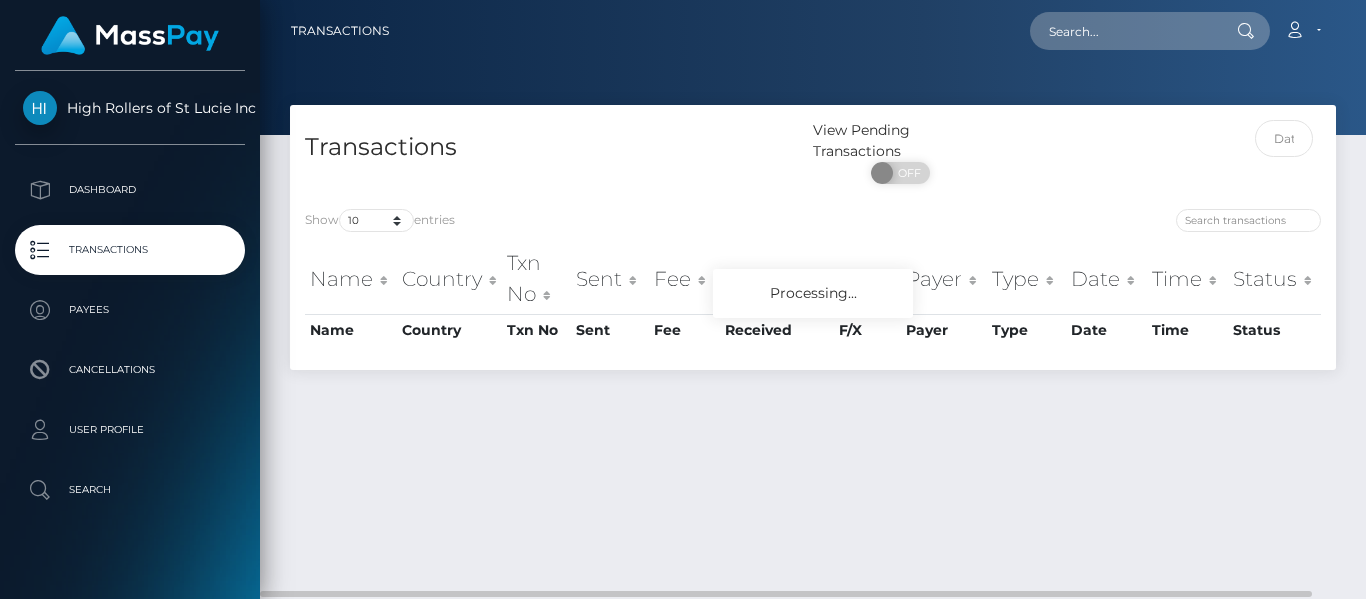 scroll, scrollTop: 0, scrollLeft: 0, axis: both 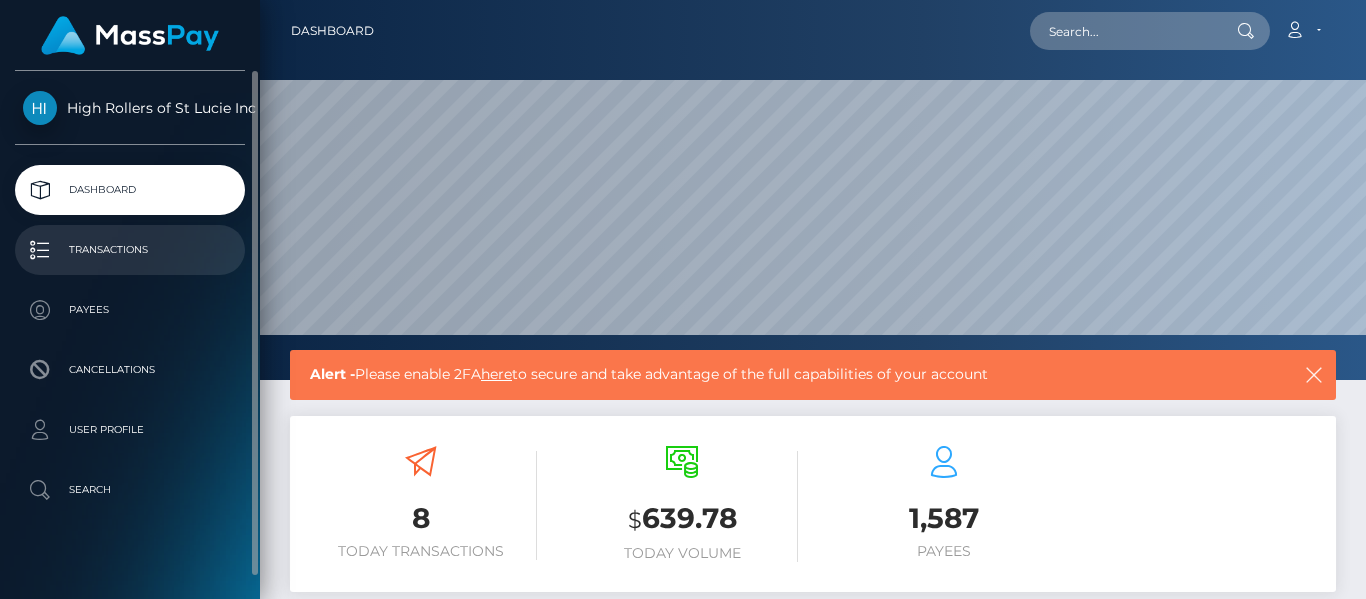 click on "Transactions" at bounding box center (130, 250) 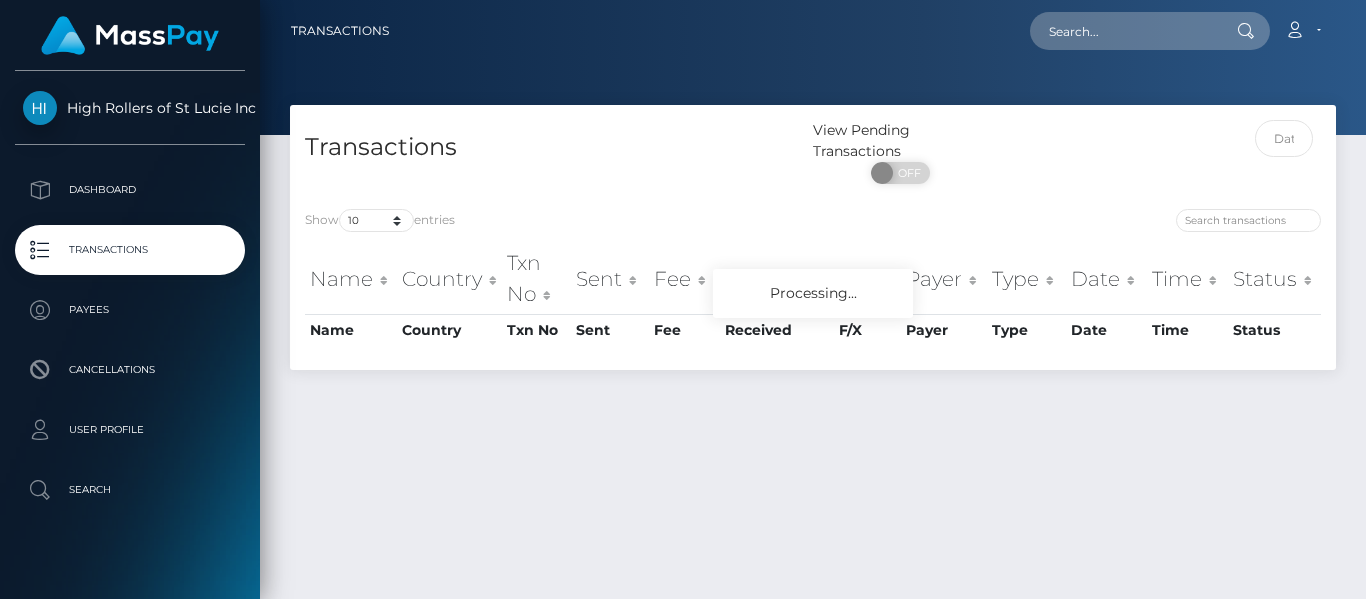 scroll, scrollTop: 0, scrollLeft: 0, axis: both 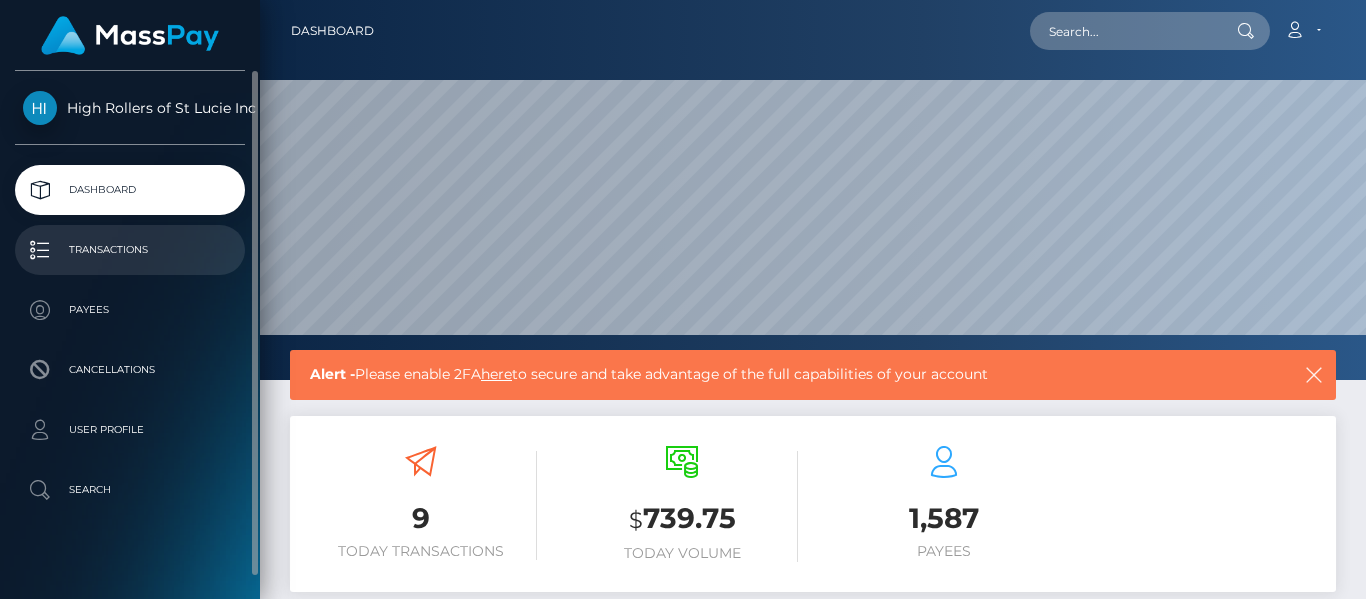 click on "Transactions" at bounding box center [130, 250] 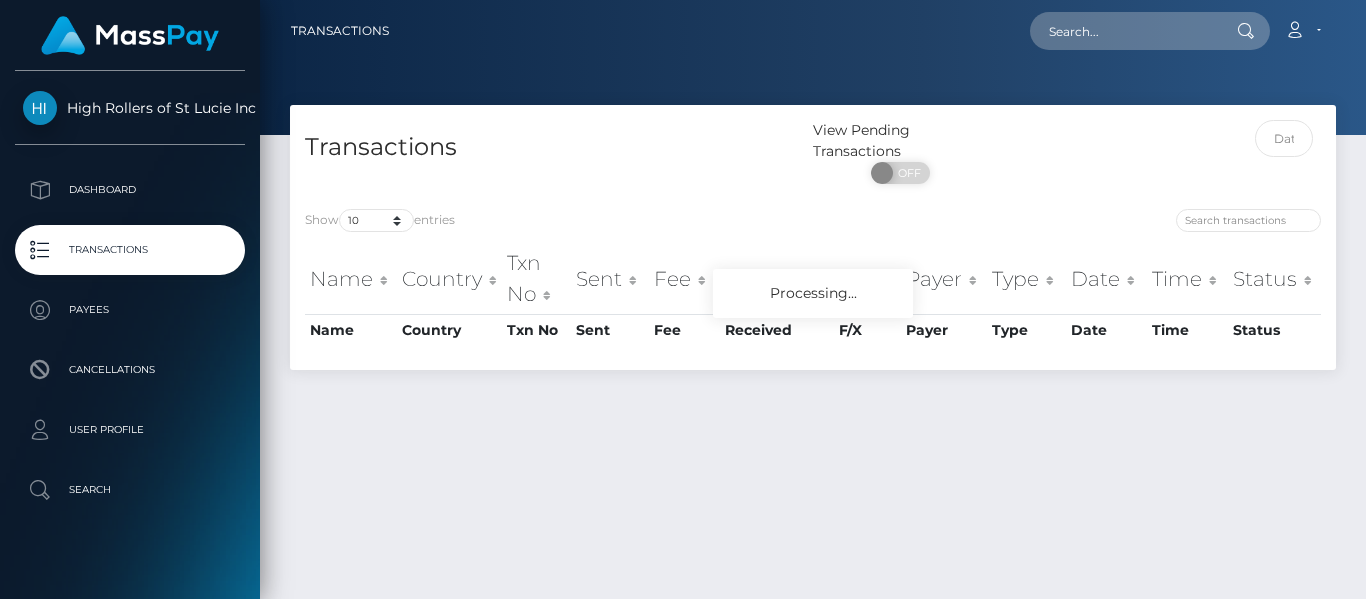 scroll, scrollTop: 0, scrollLeft: 0, axis: both 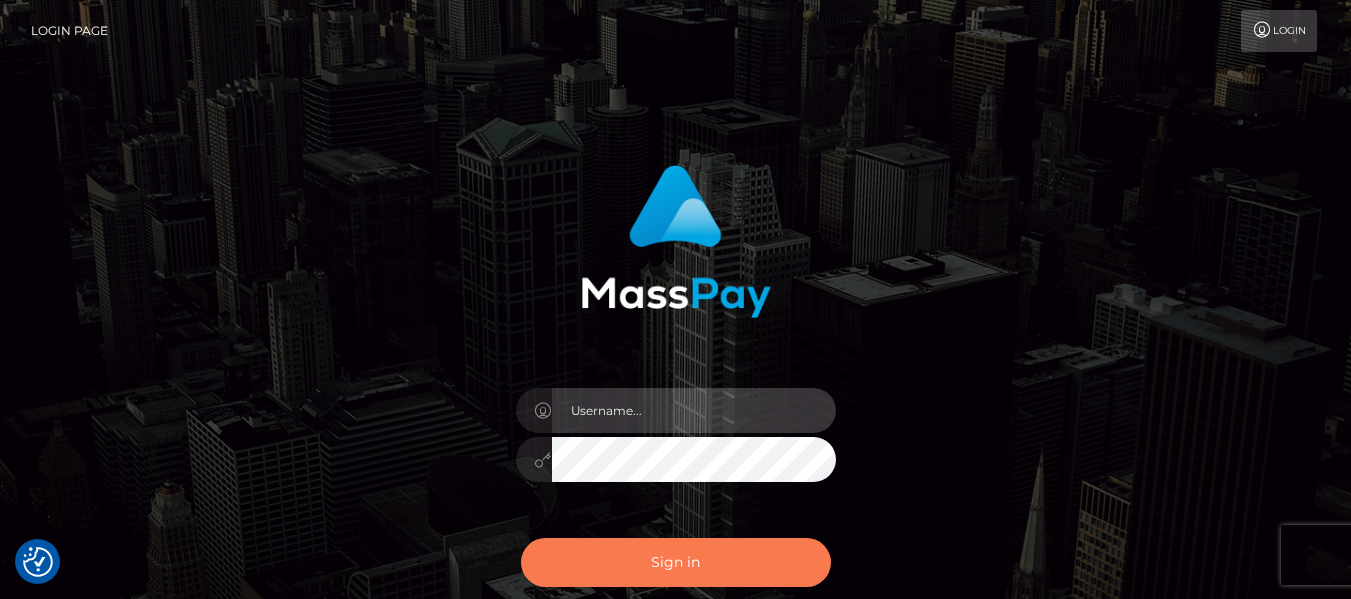 type on "dragon.rush" 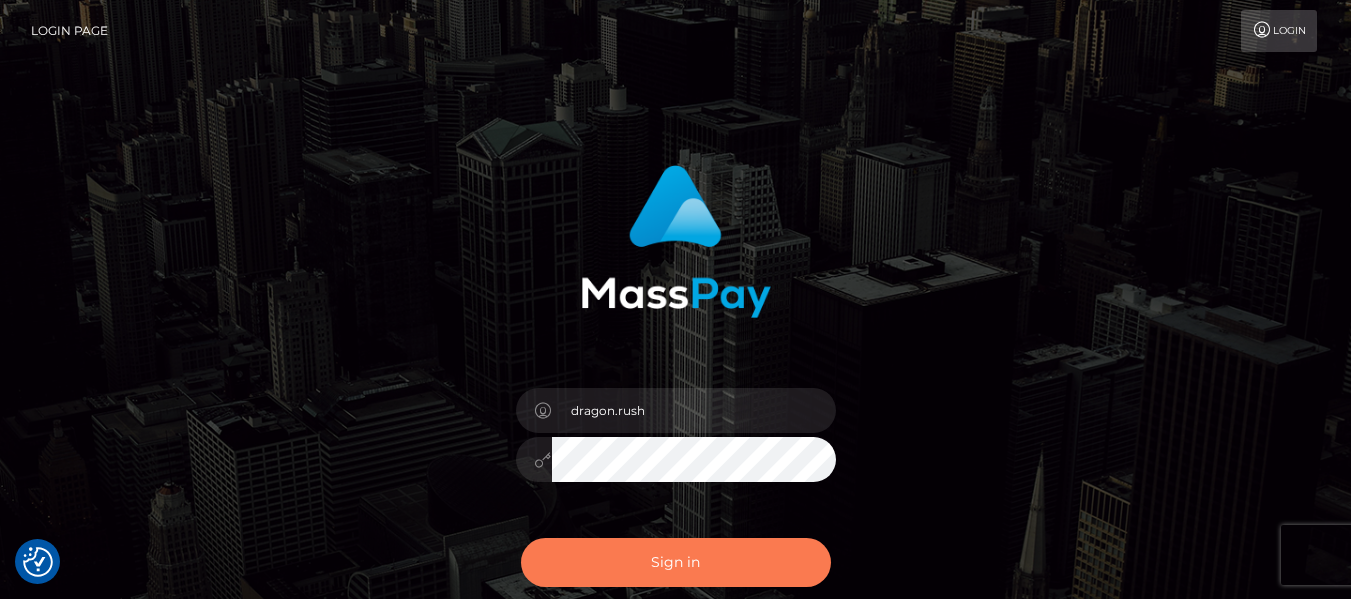 click on "Sign in" at bounding box center [676, 562] 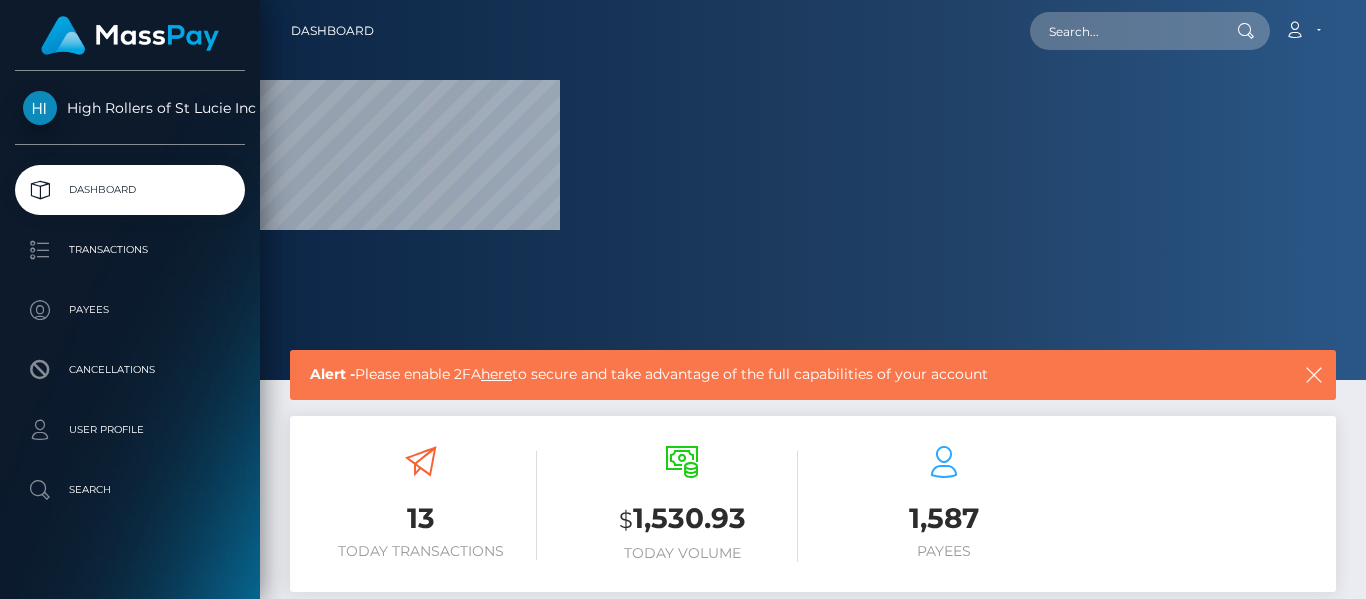 scroll, scrollTop: 0, scrollLeft: 0, axis: both 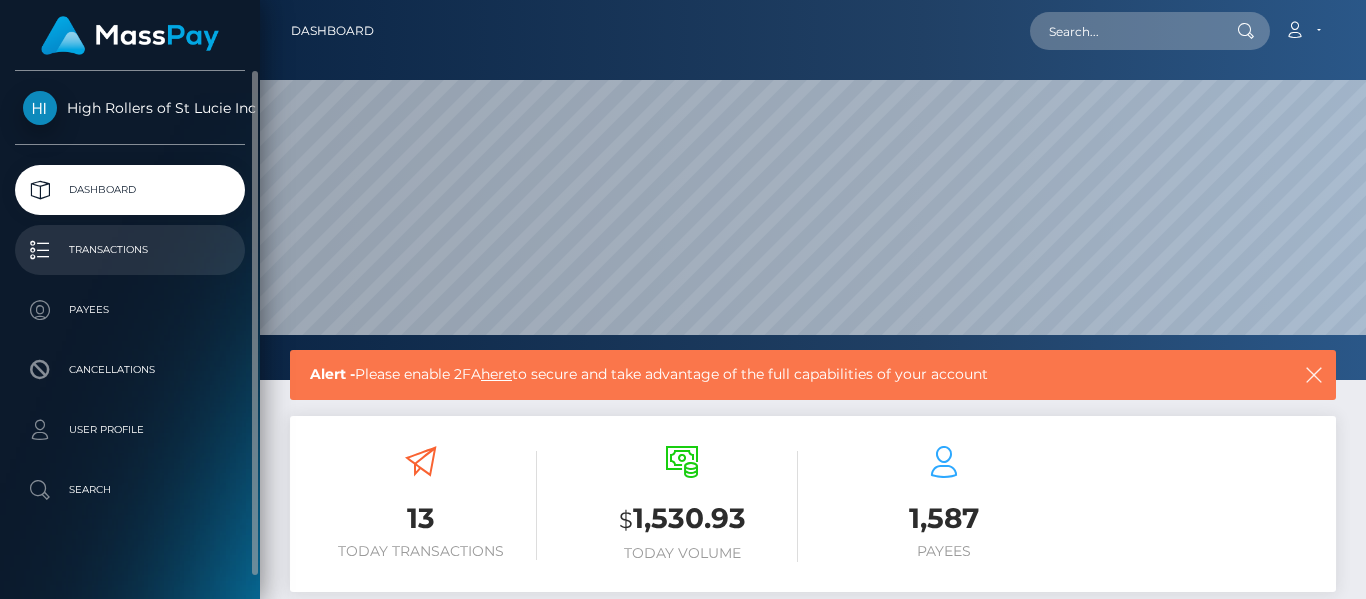 click on "Transactions" at bounding box center [130, 250] 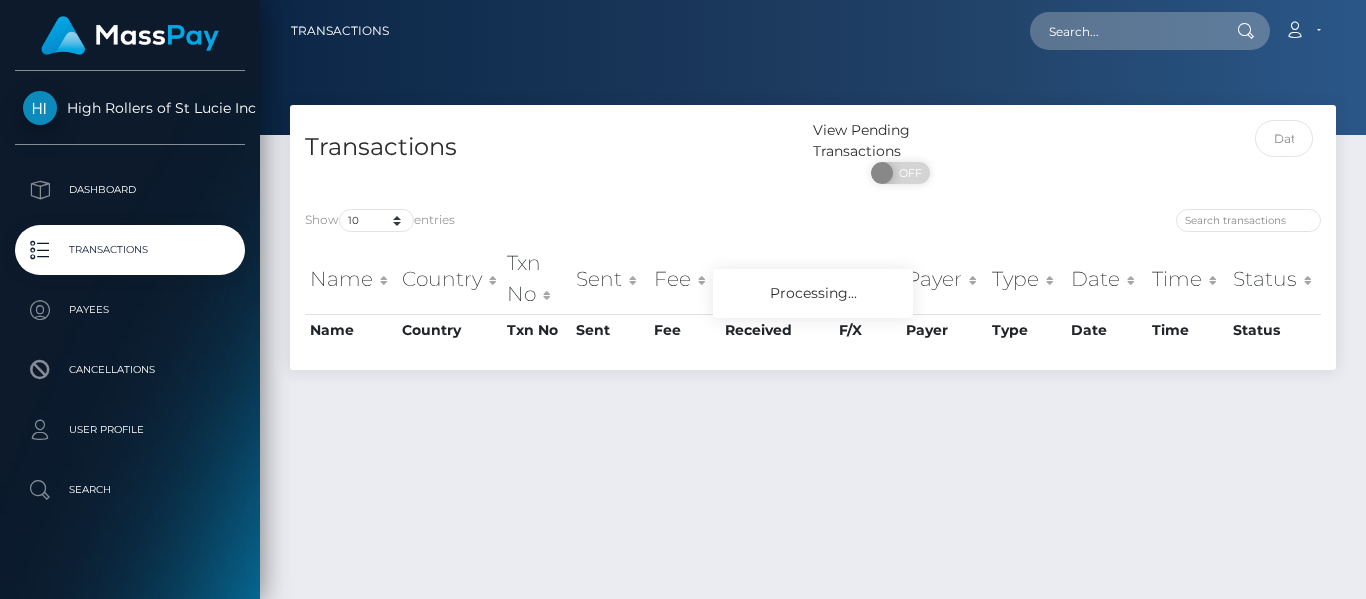 scroll, scrollTop: 0, scrollLeft: 0, axis: both 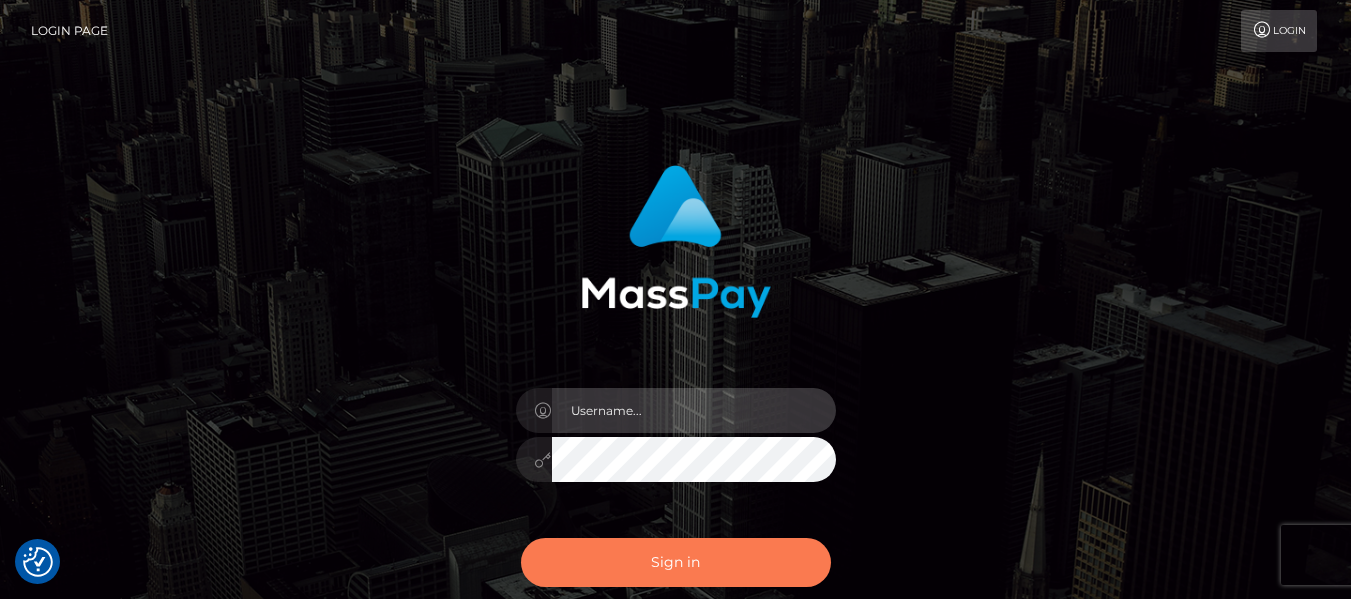 type on "dragon.rush" 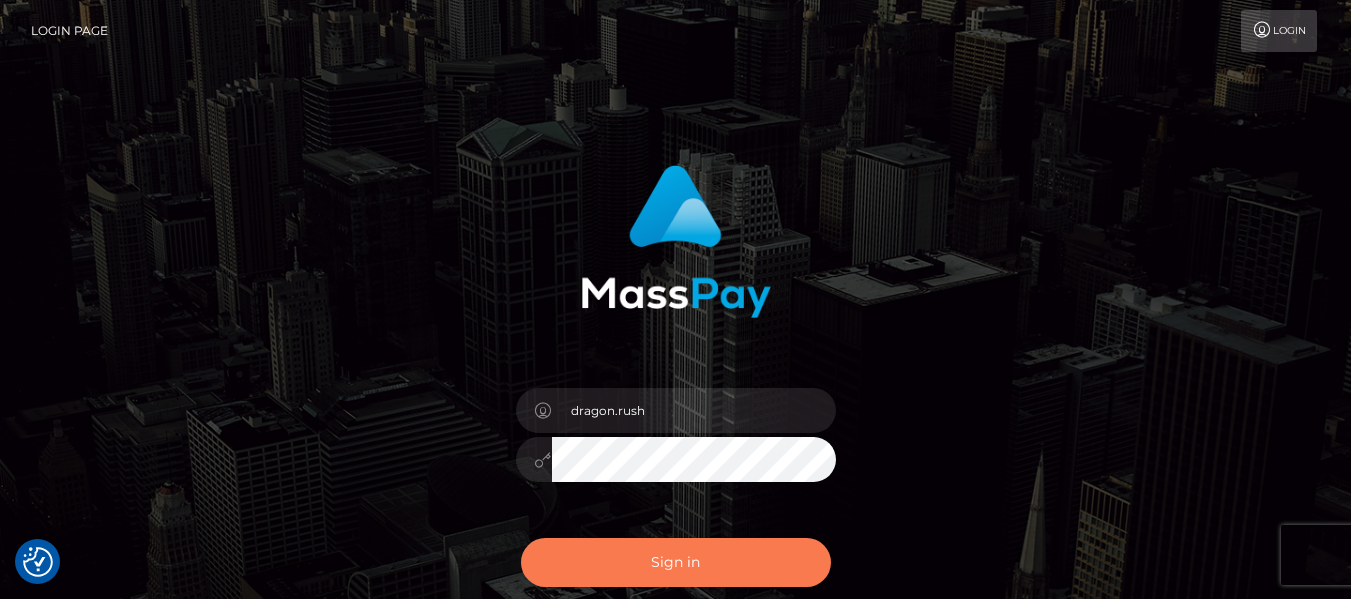 click on "Sign in" at bounding box center (676, 562) 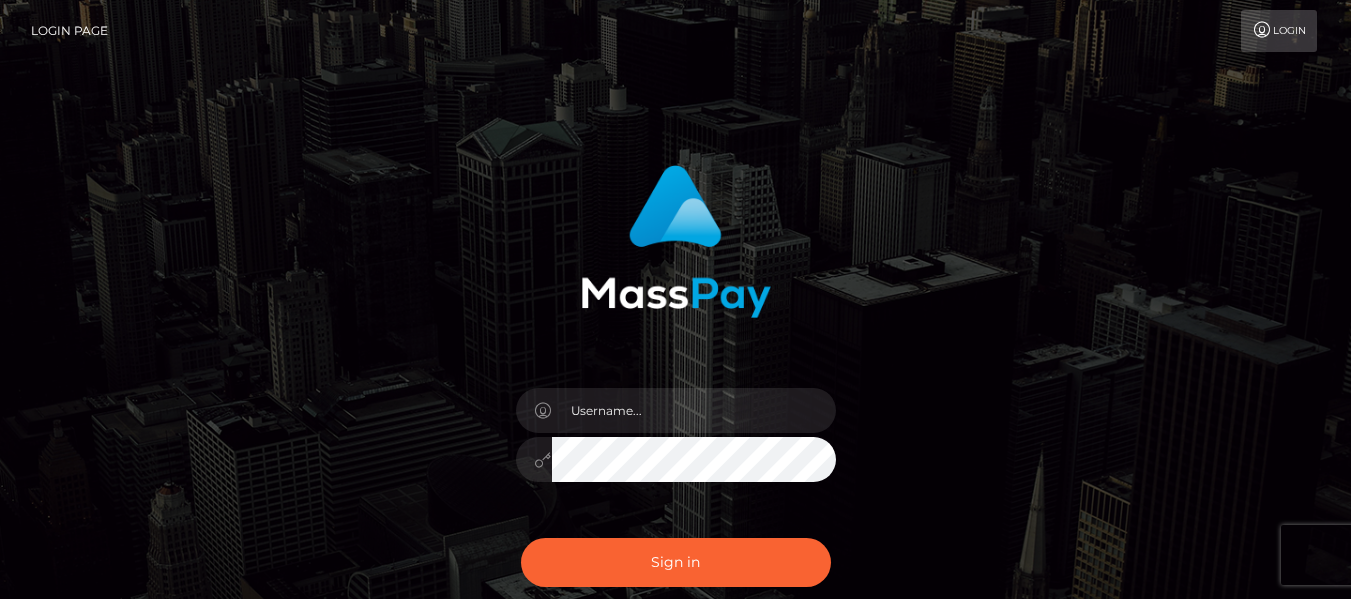 scroll, scrollTop: 0, scrollLeft: 0, axis: both 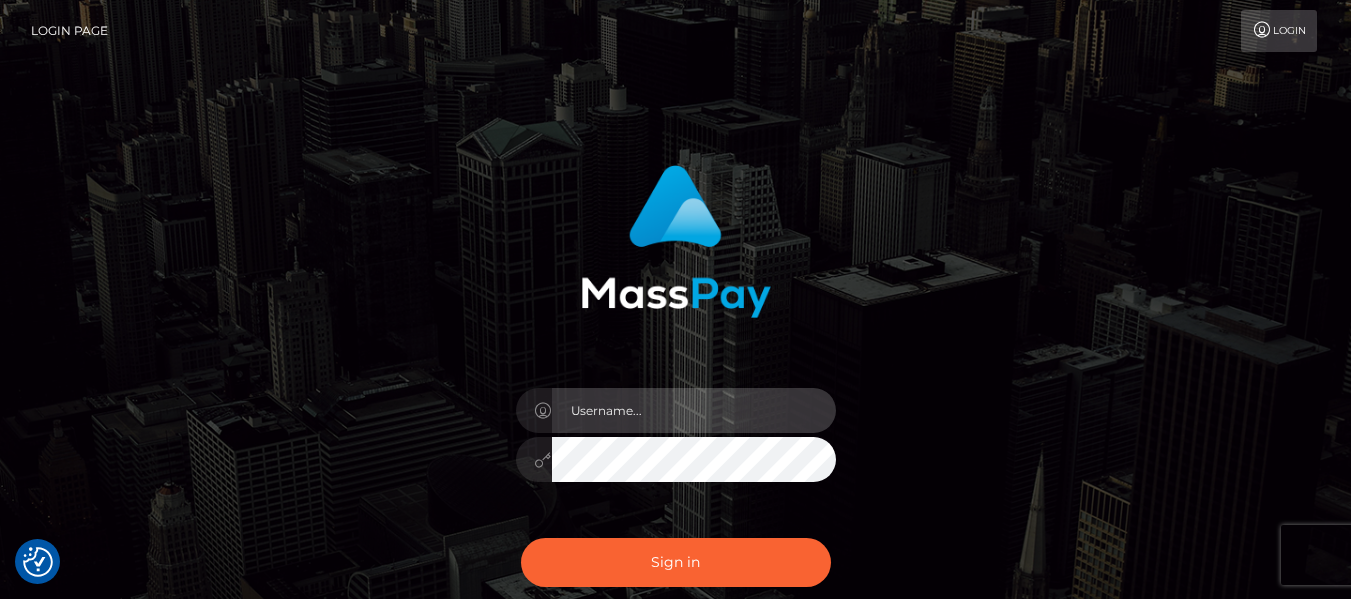 type on "dragon.rush" 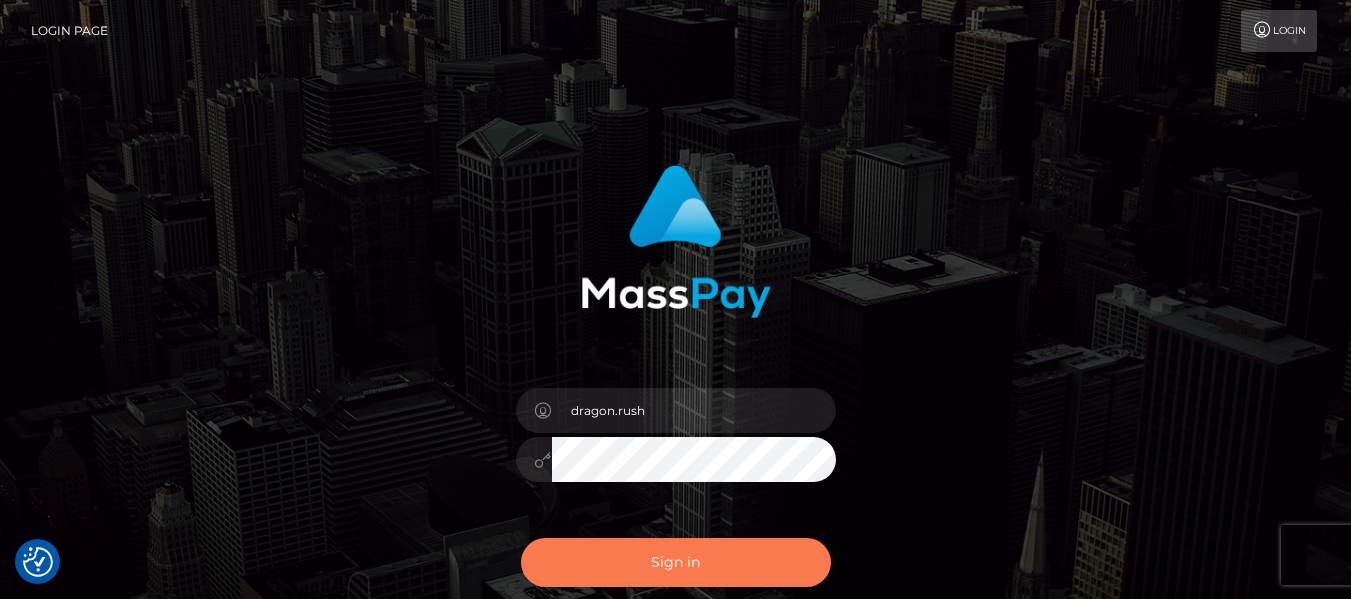 click on "Sign in" at bounding box center [676, 562] 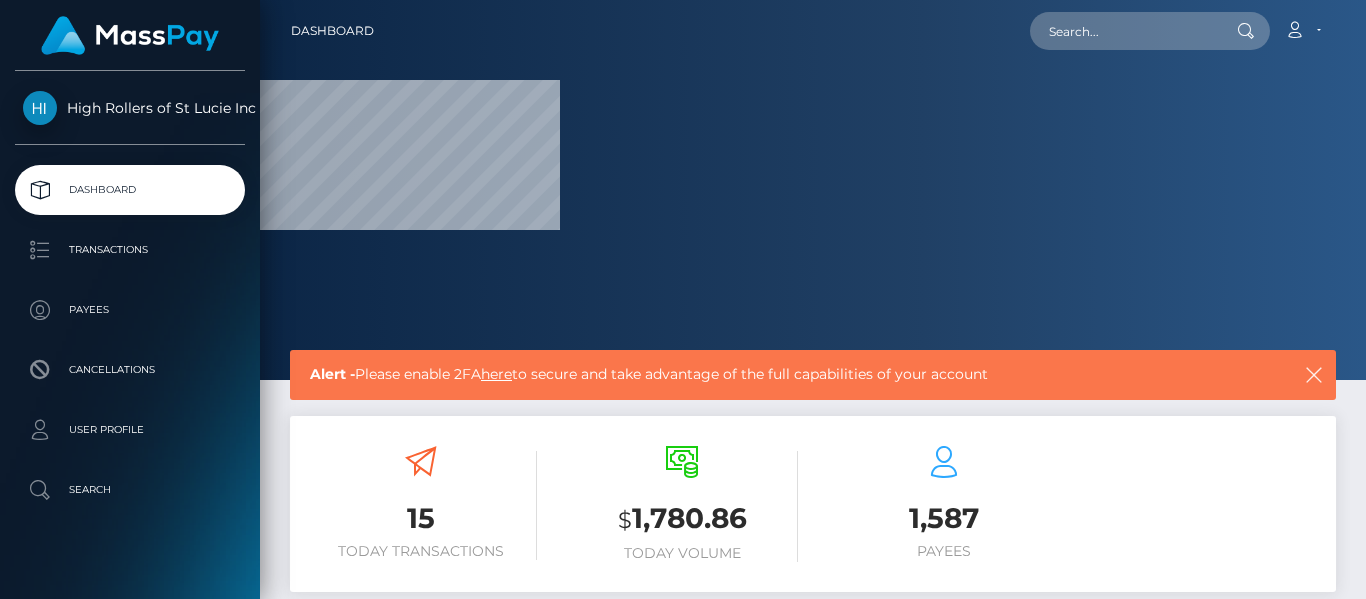 scroll, scrollTop: 0, scrollLeft: 0, axis: both 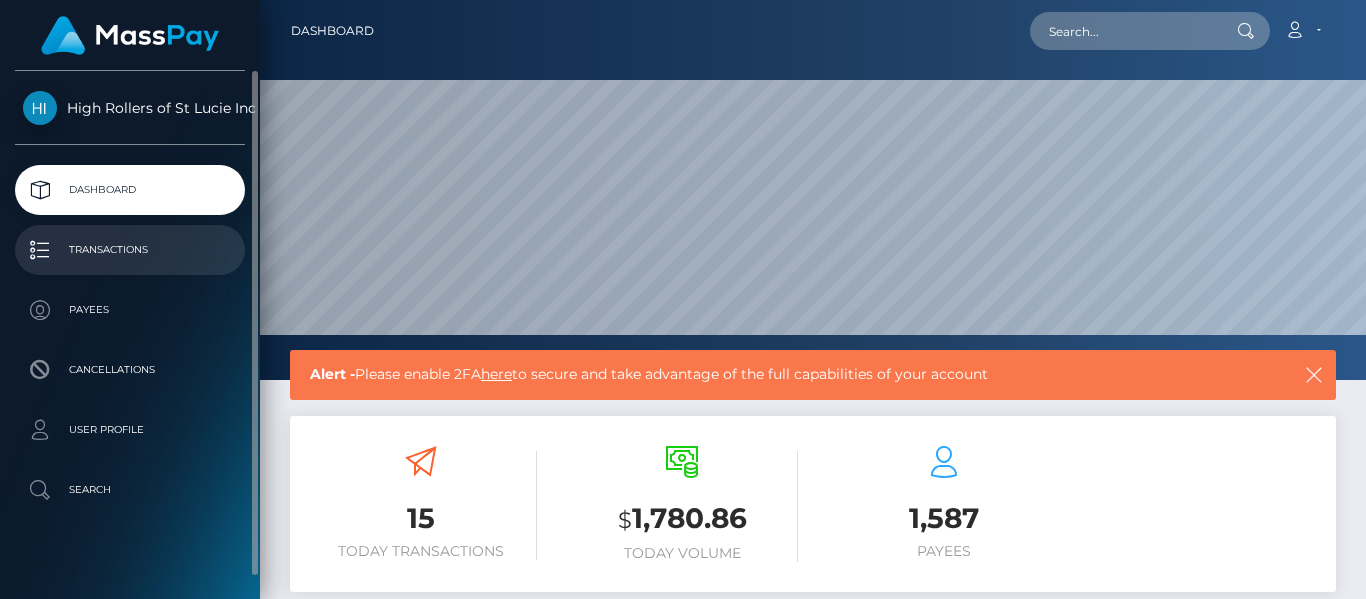 click on "Transactions" at bounding box center [130, 250] 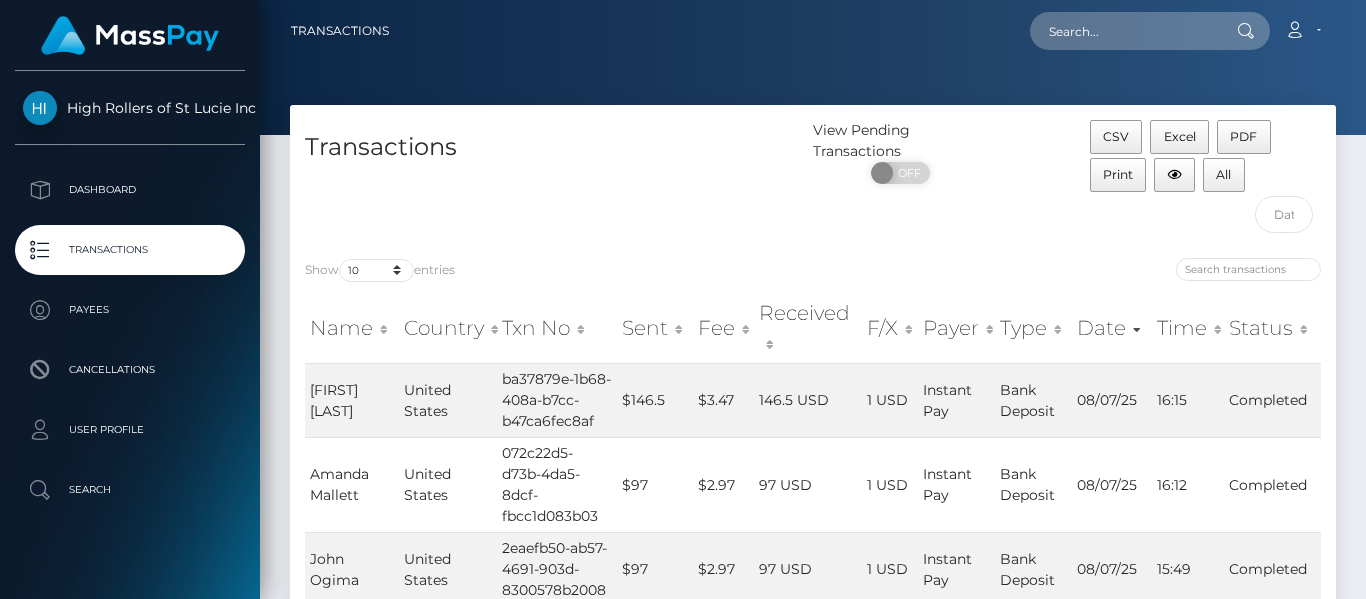 scroll, scrollTop: 0, scrollLeft: 0, axis: both 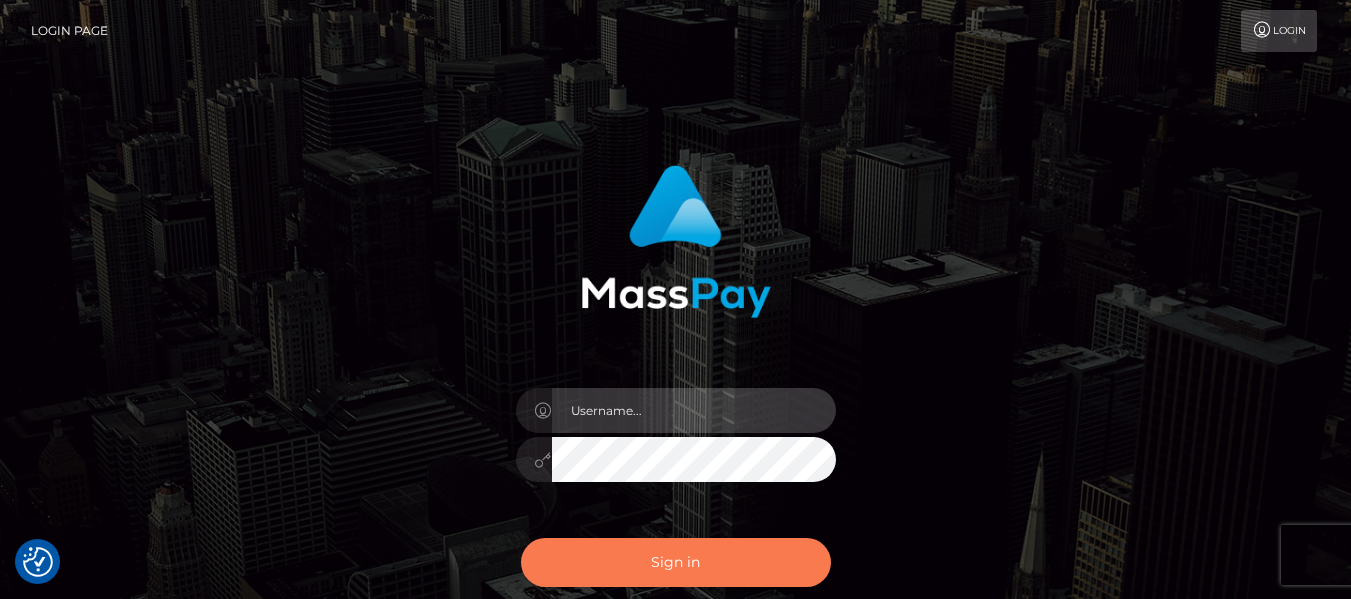 type on "dragon.rush" 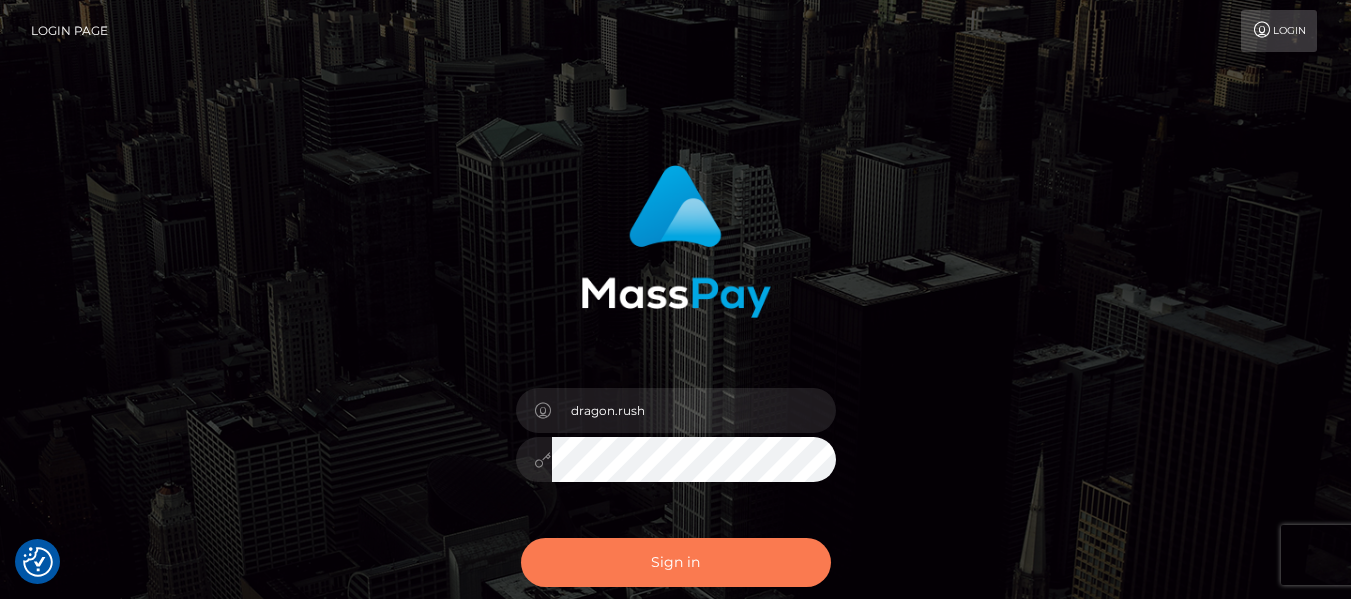 click on "Sign in" at bounding box center [676, 562] 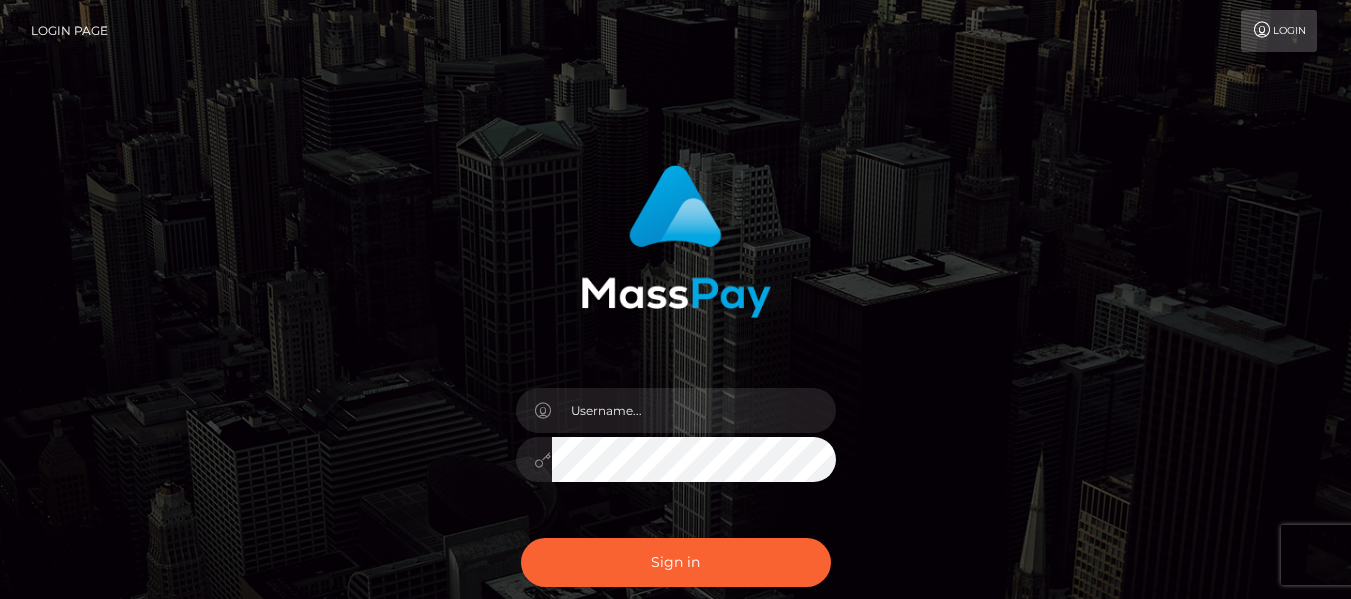 scroll, scrollTop: 0, scrollLeft: 0, axis: both 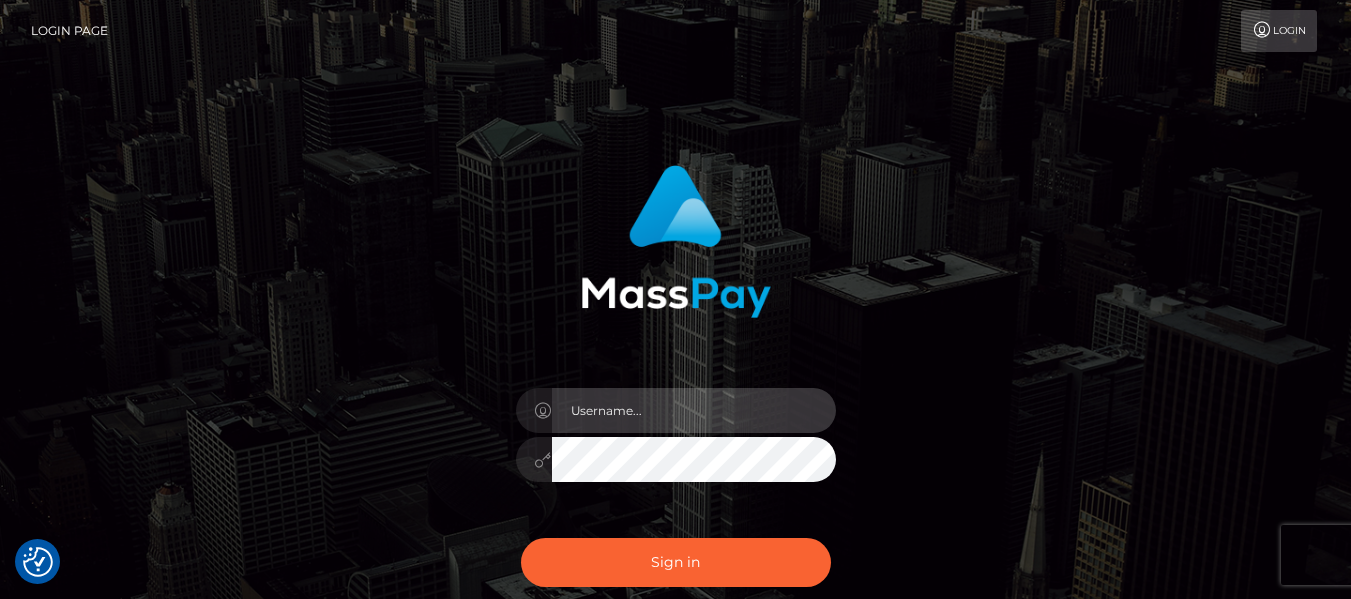 type on "dragon.rush" 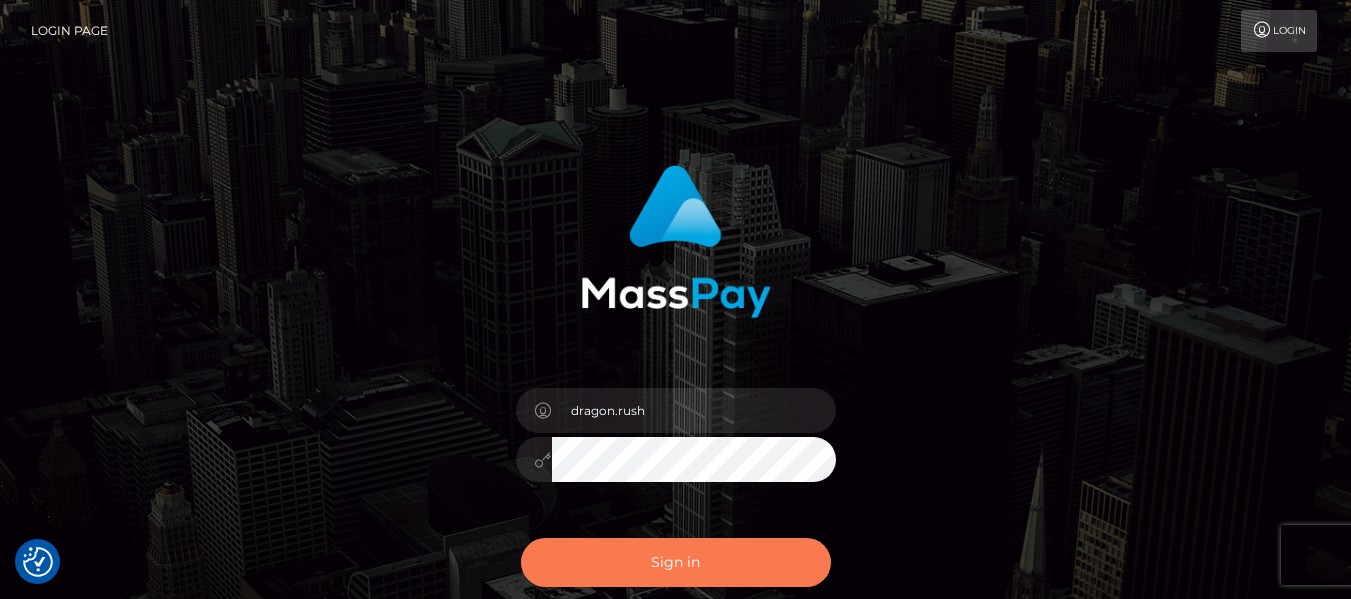 click on "Sign in" at bounding box center (676, 562) 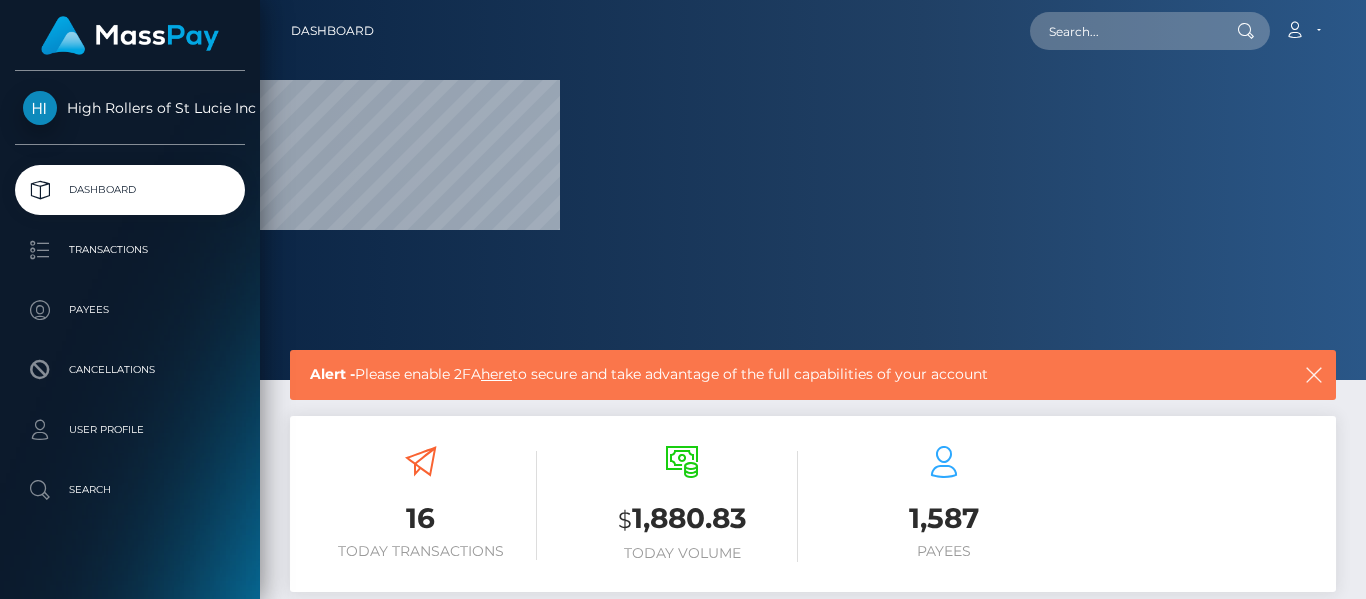 scroll, scrollTop: 0, scrollLeft: 0, axis: both 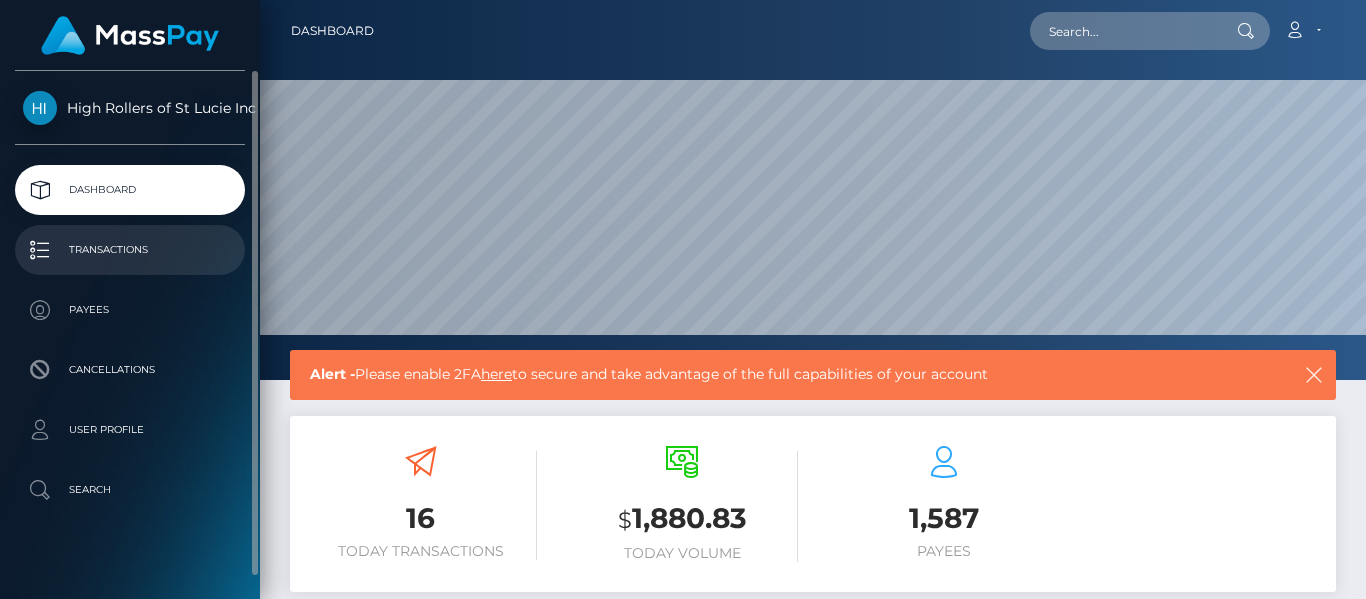 click on "Transactions" at bounding box center [130, 250] 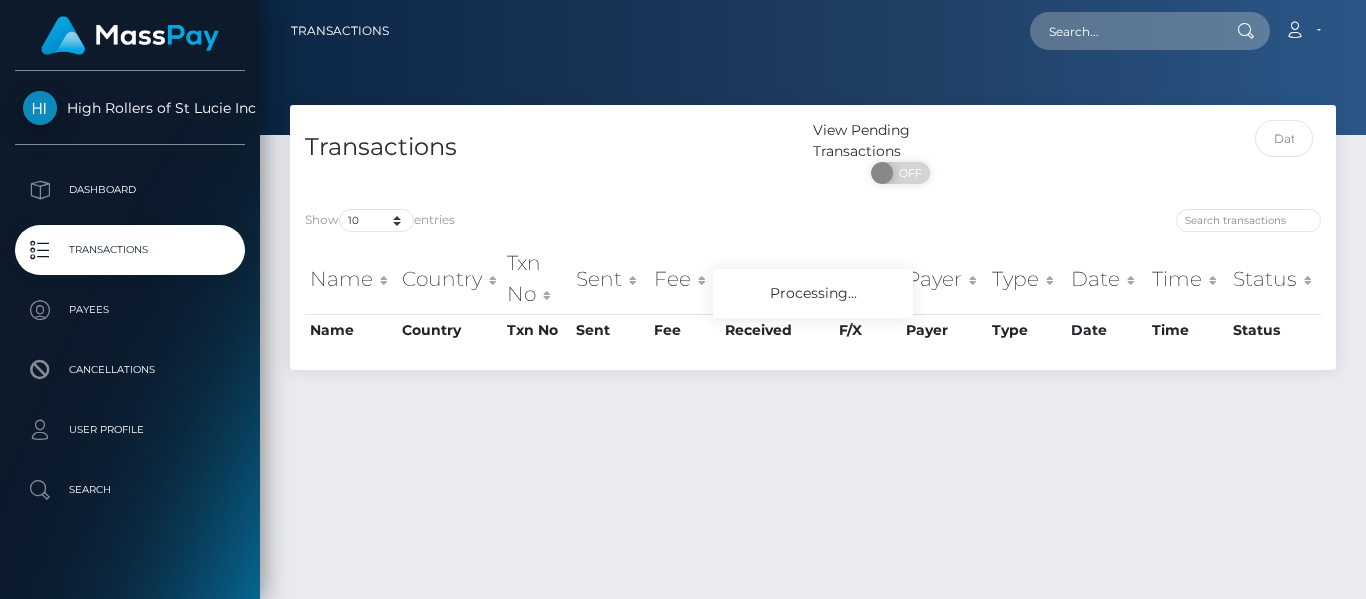 scroll, scrollTop: 0, scrollLeft: 0, axis: both 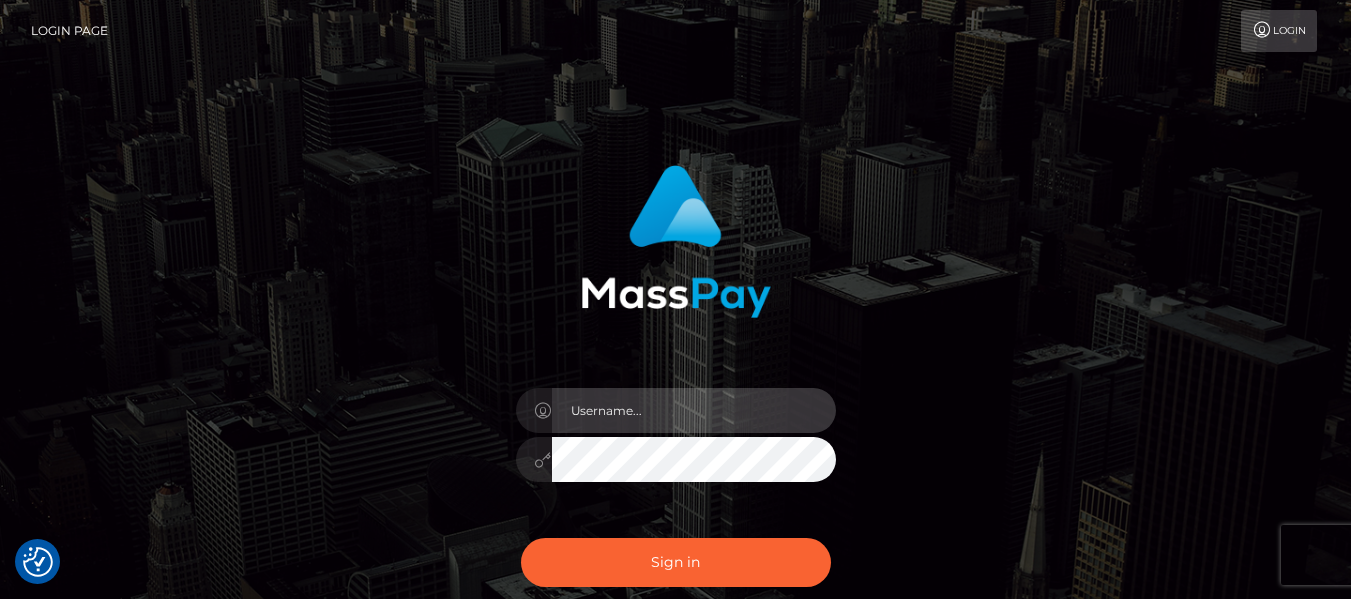 type on "dragon.rush" 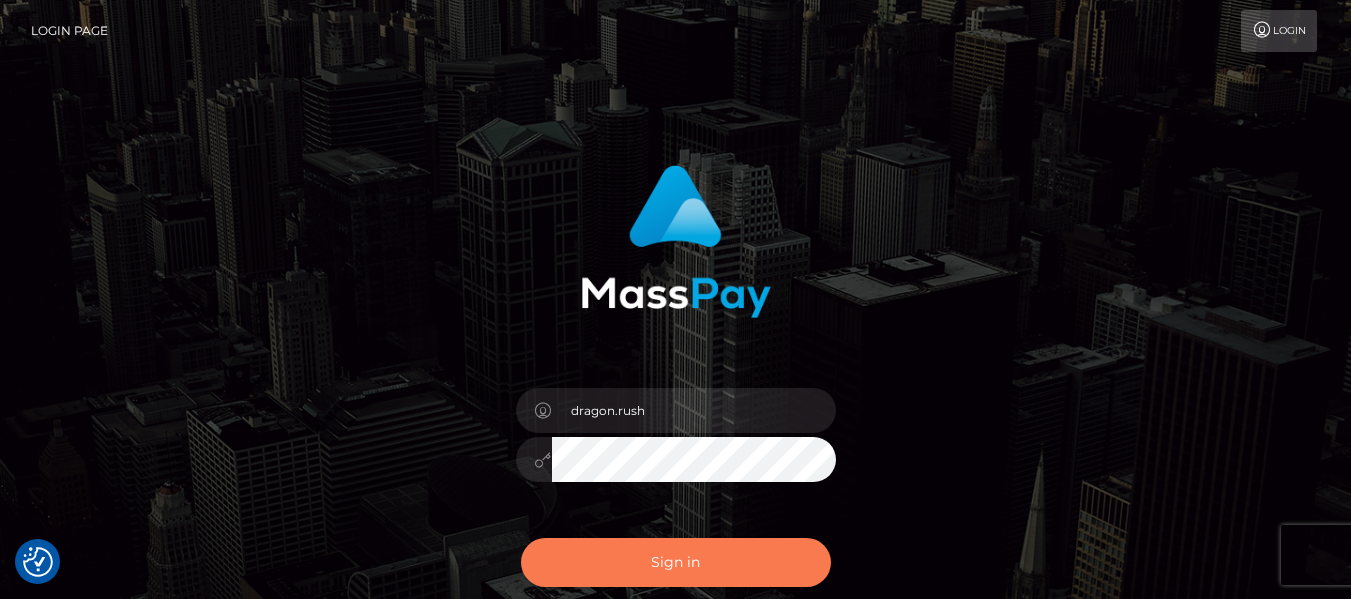 click on "Sign in" at bounding box center (676, 562) 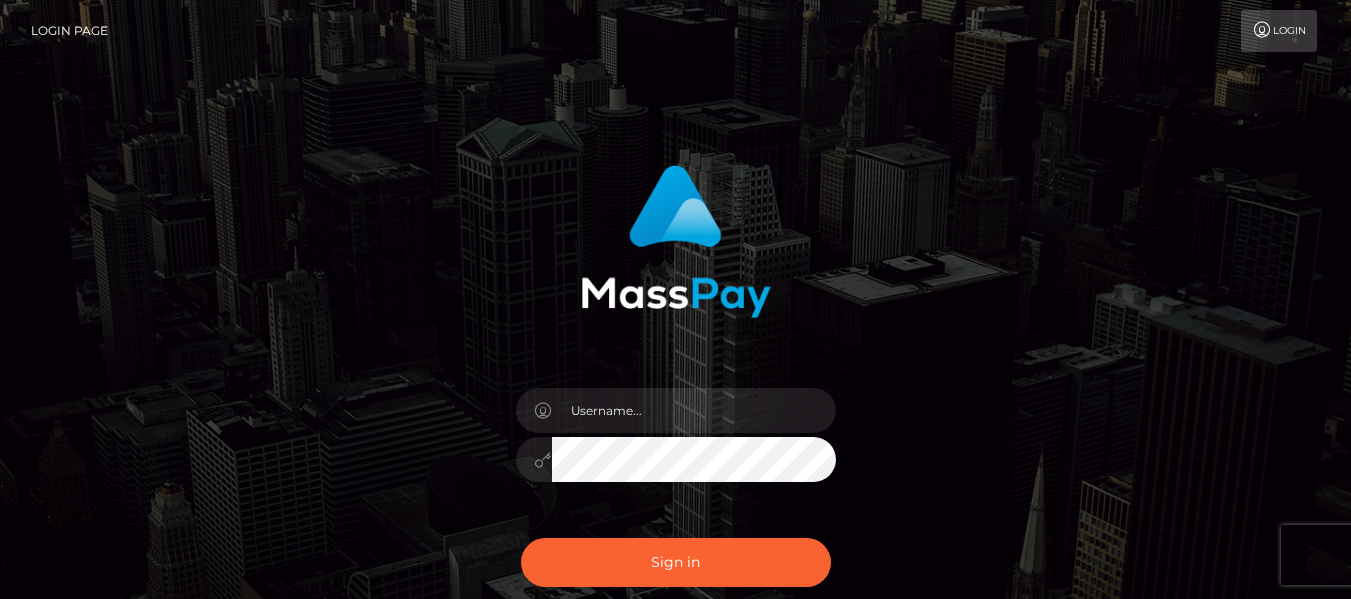 scroll, scrollTop: 0, scrollLeft: 0, axis: both 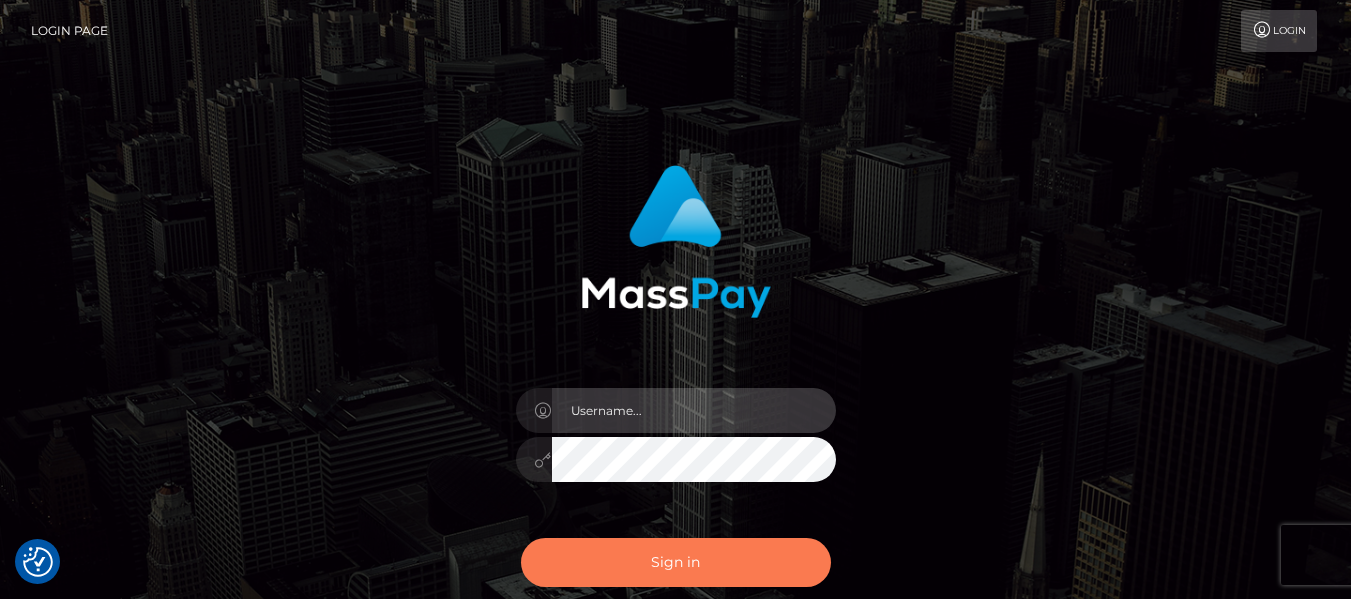 type on "dragon.rush" 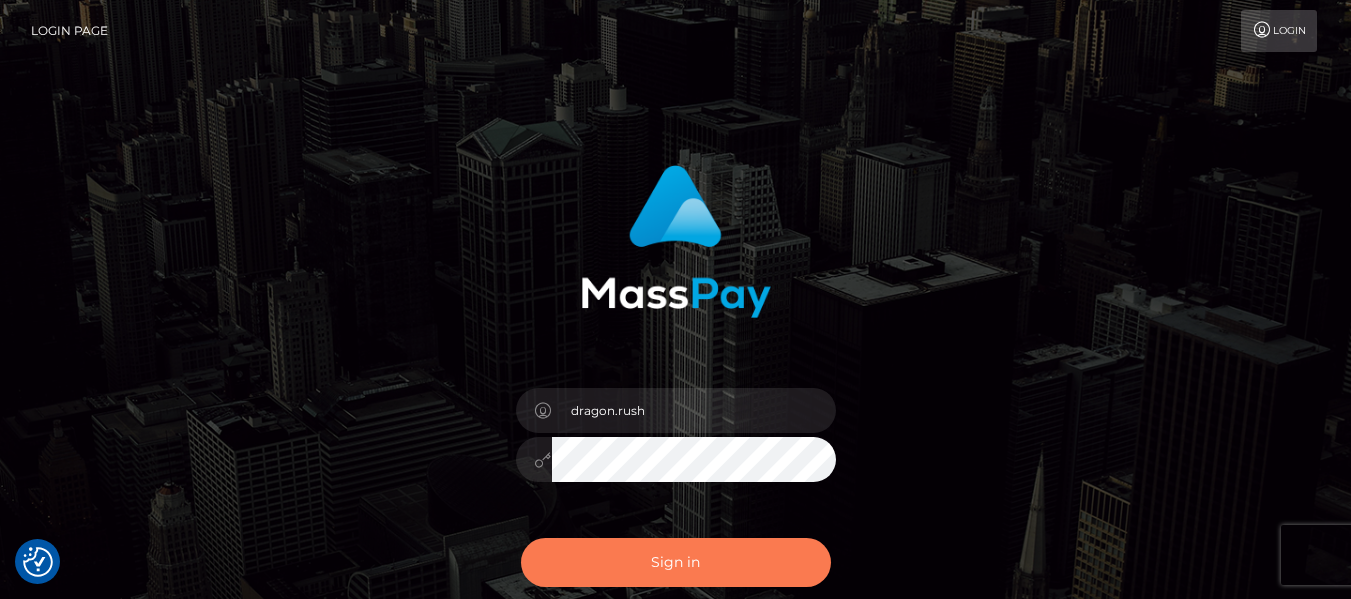 click on "Sign in" at bounding box center (676, 562) 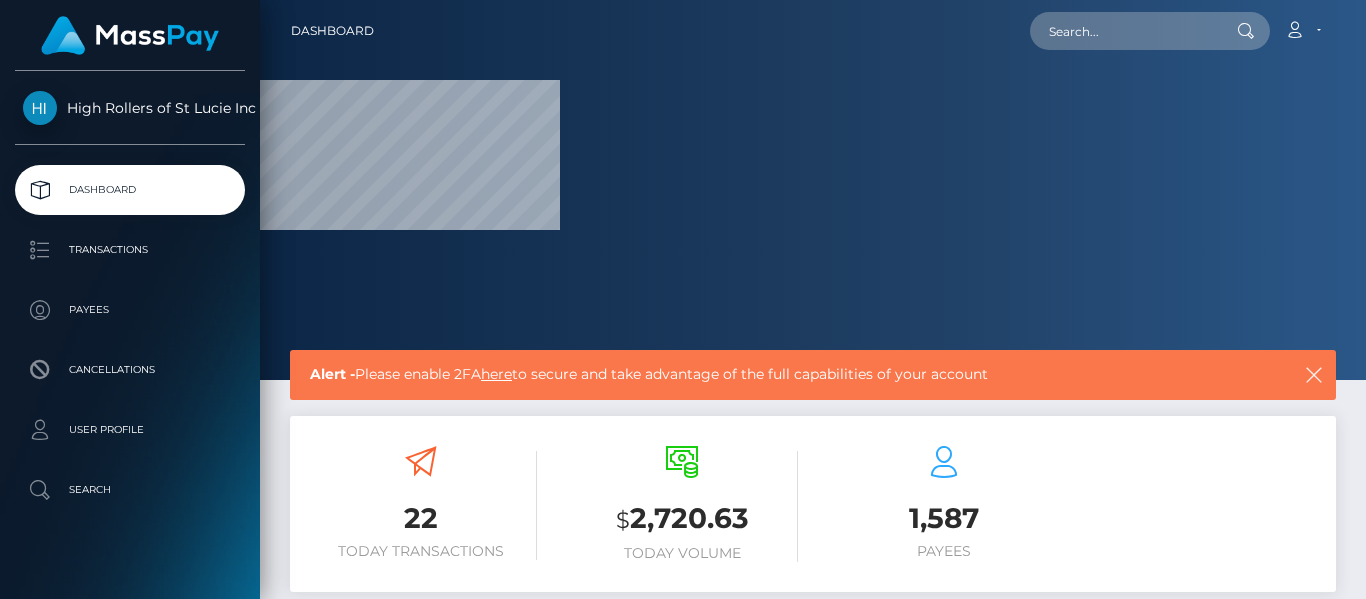 scroll, scrollTop: 0, scrollLeft: 0, axis: both 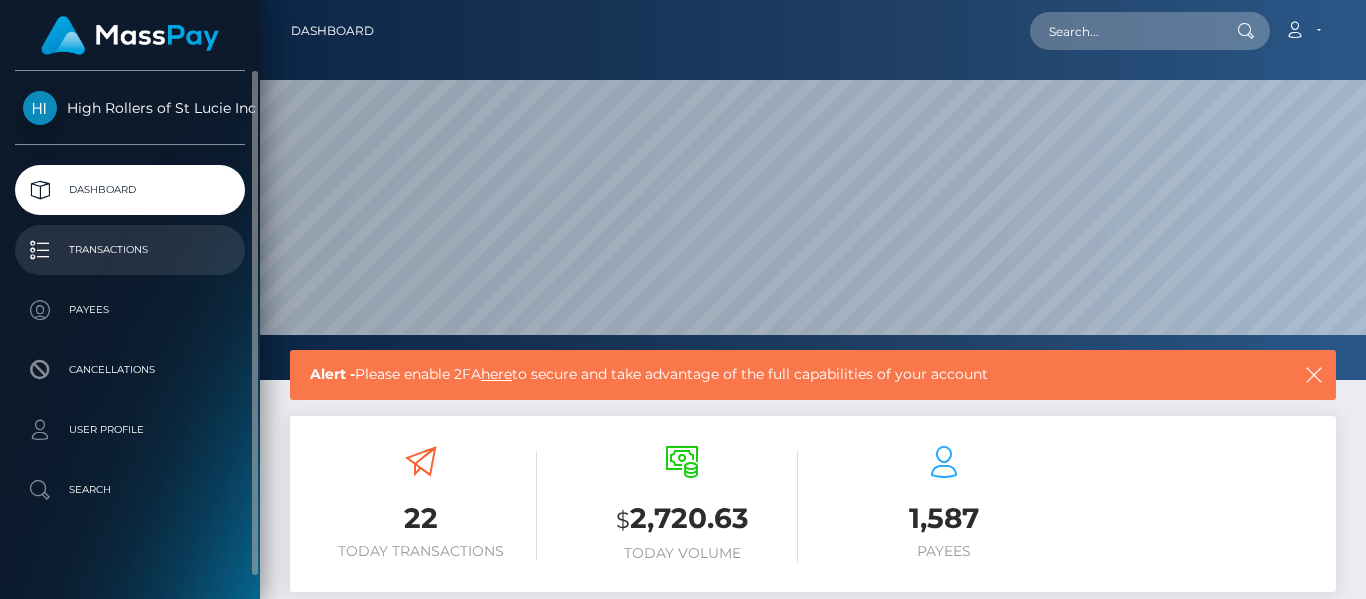 click on "Transactions" at bounding box center (130, 250) 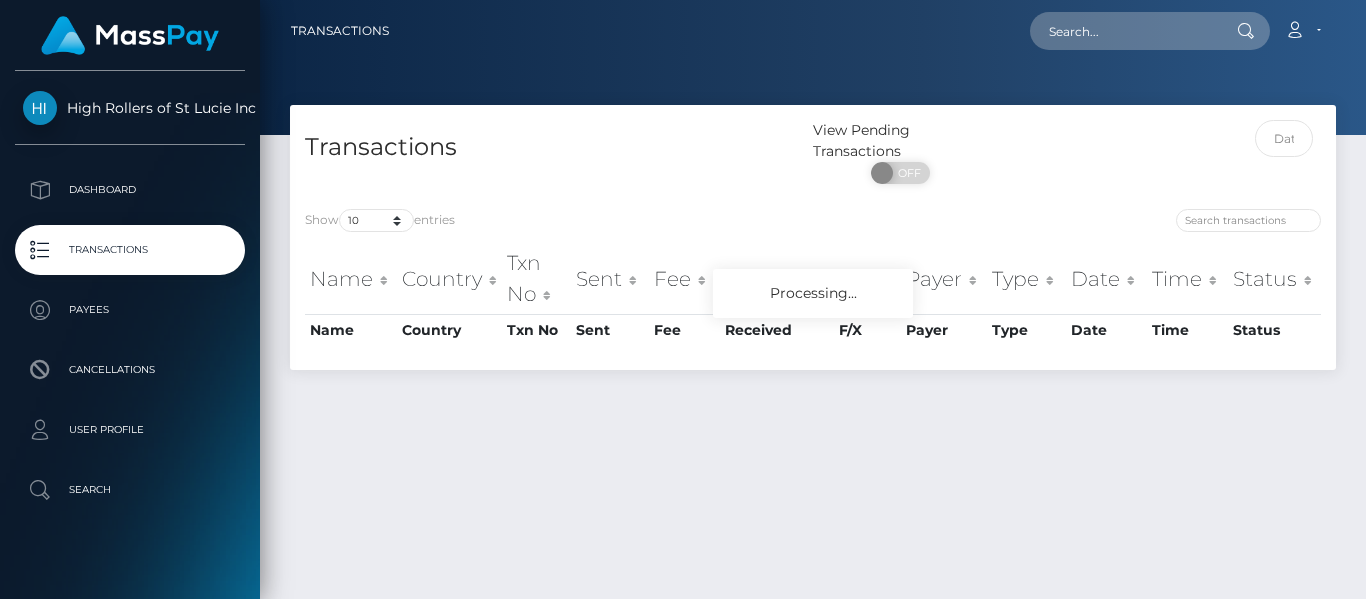 scroll, scrollTop: 0, scrollLeft: 0, axis: both 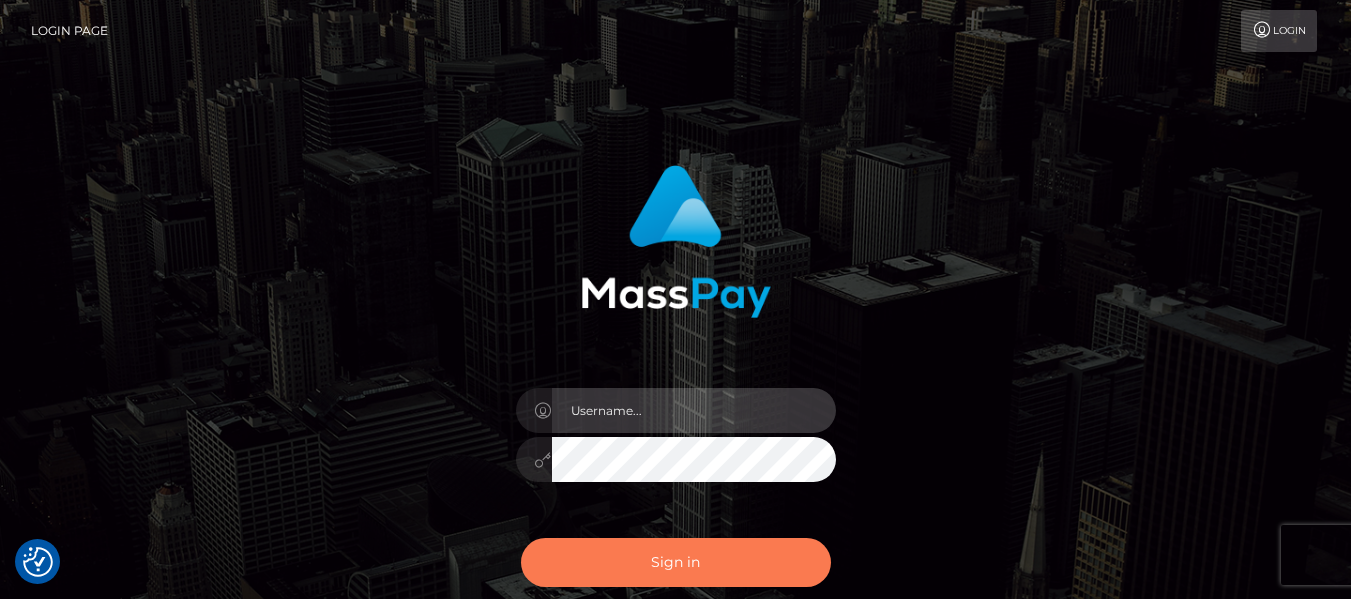 type on "dragon.rush" 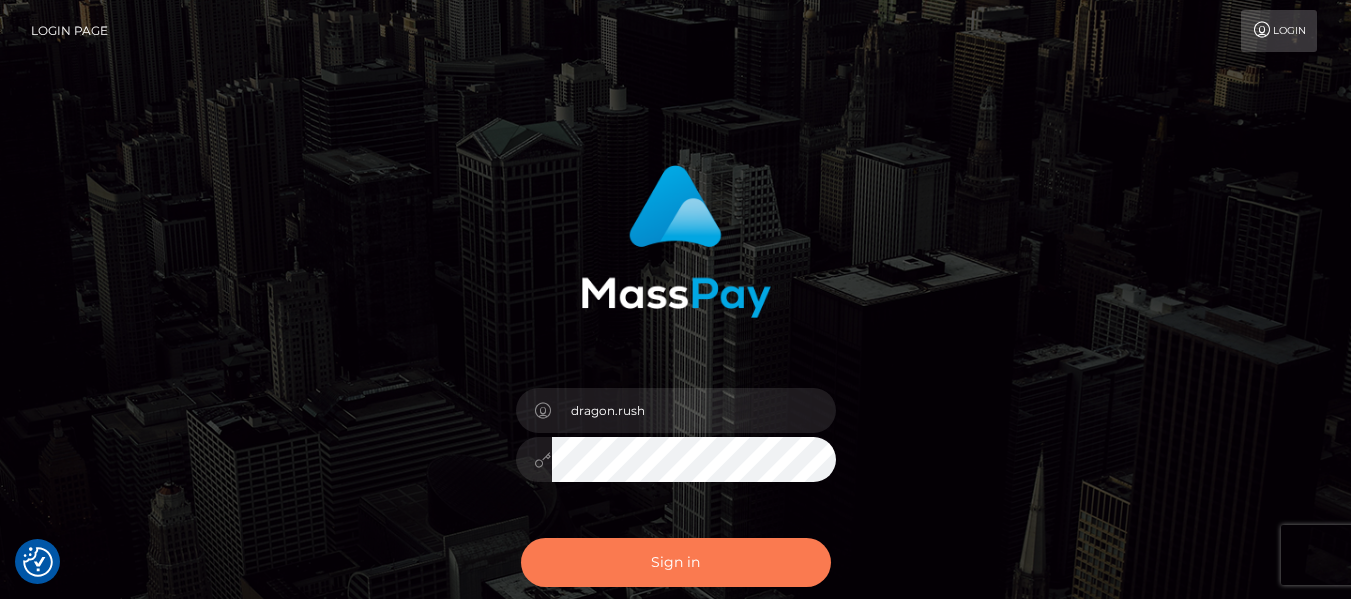click on "Sign in" at bounding box center [676, 562] 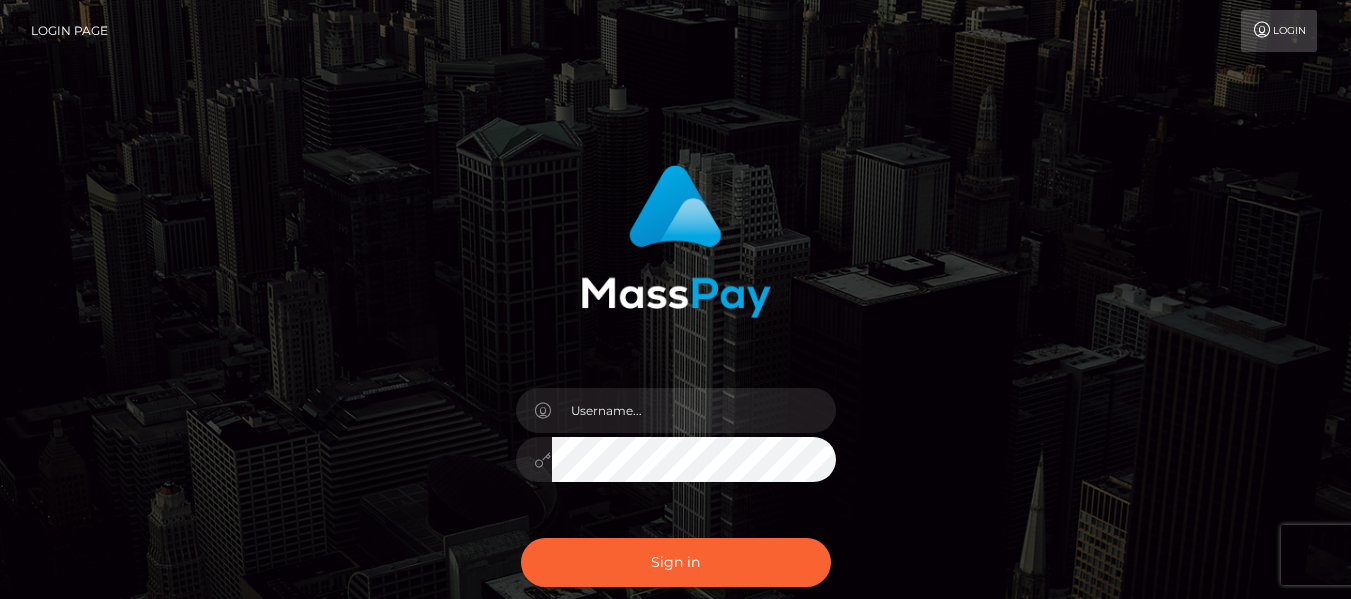 scroll, scrollTop: 0, scrollLeft: 0, axis: both 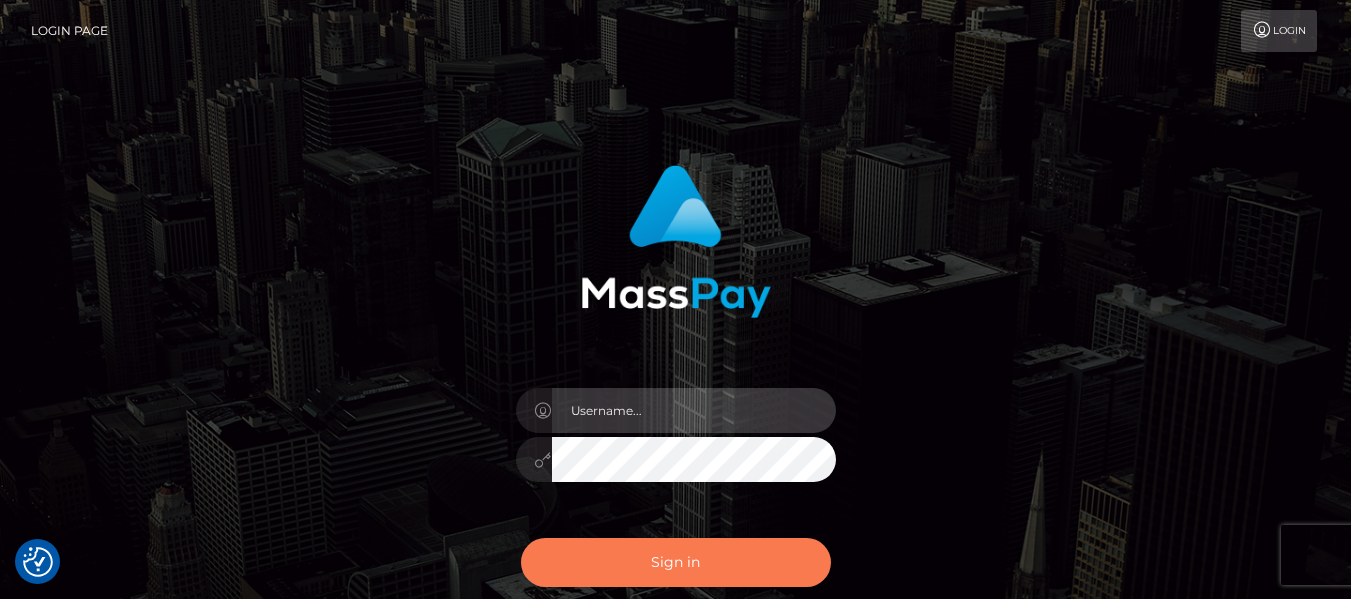type on "dragon.rush" 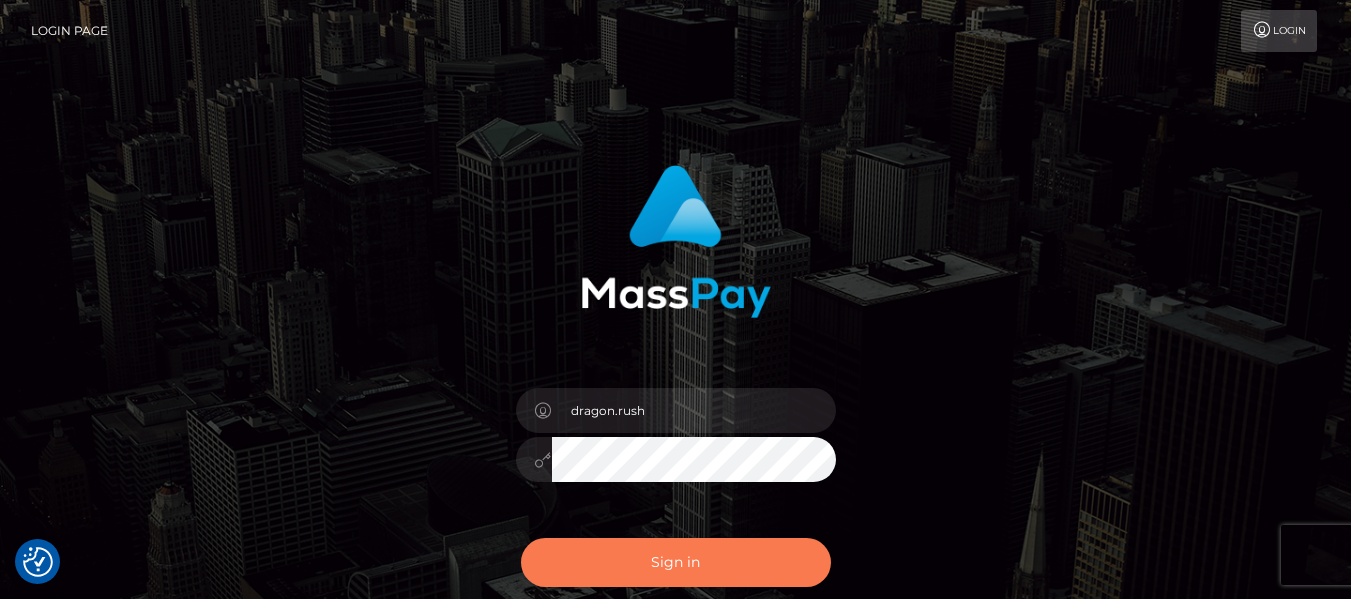 click on "Sign in" at bounding box center [676, 562] 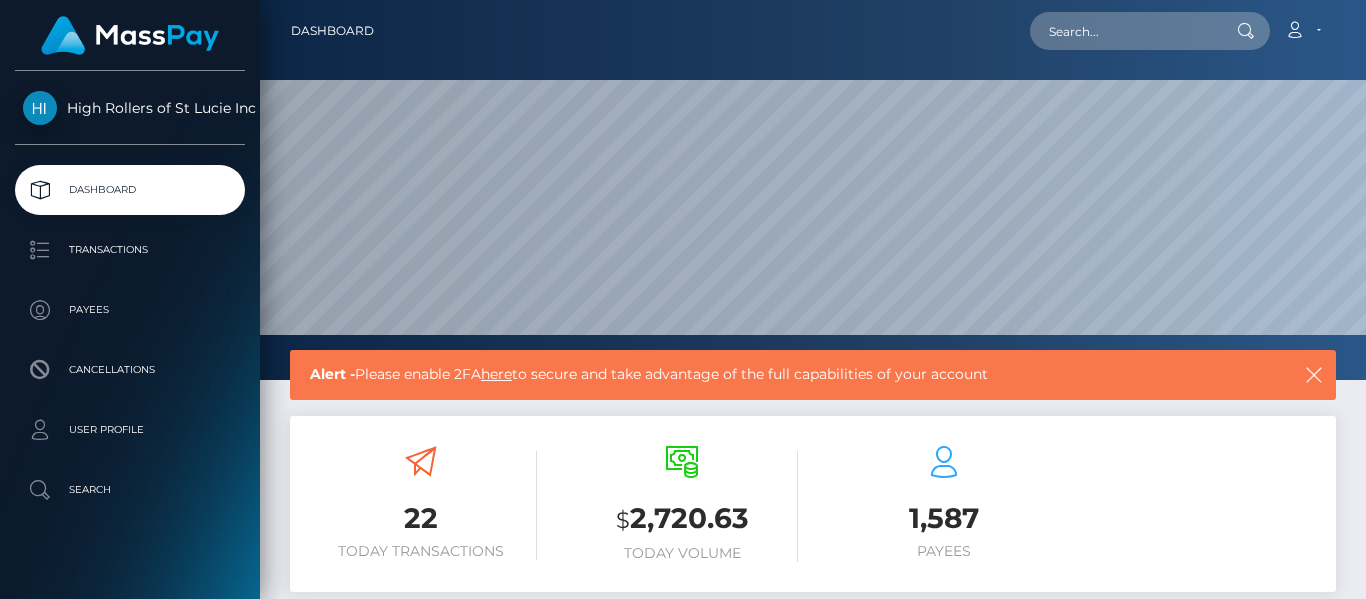 scroll, scrollTop: 0, scrollLeft: 0, axis: both 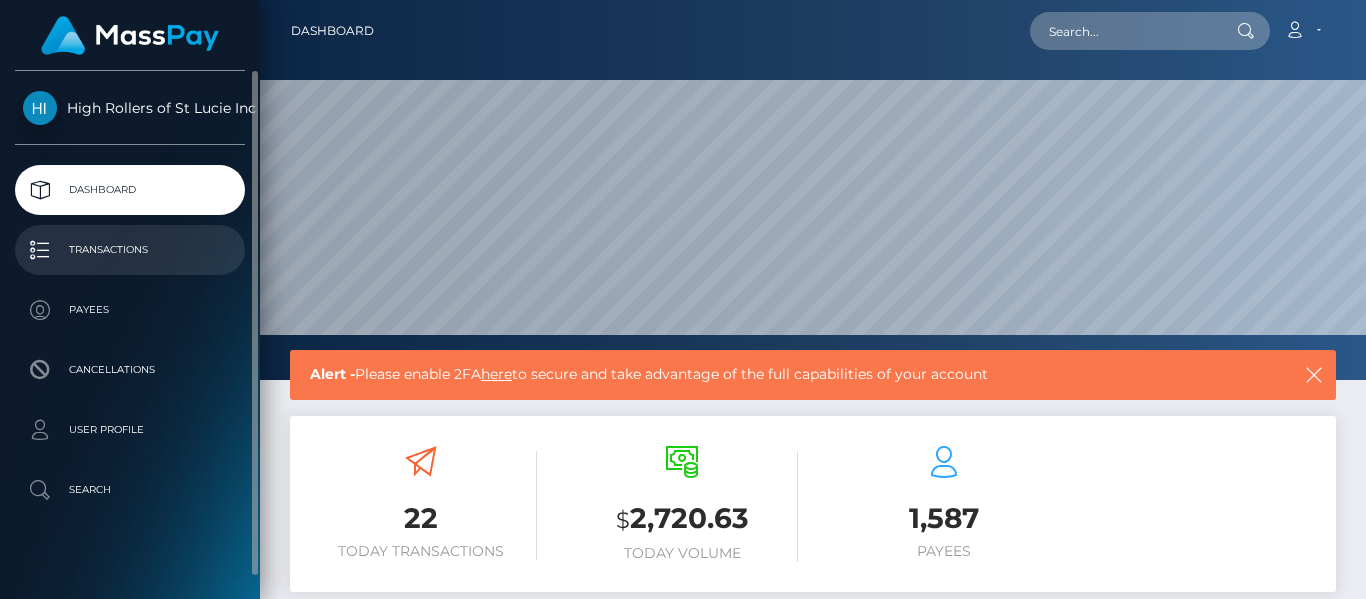 click on "Transactions" at bounding box center [130, 250] 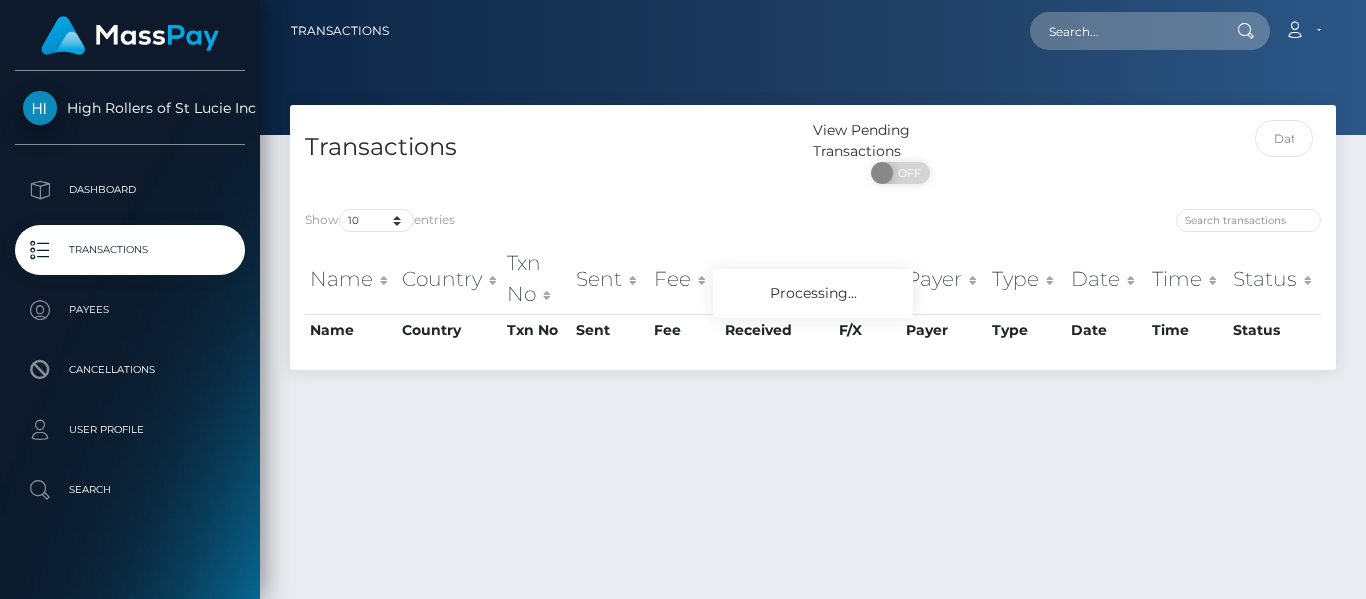 scroll, scrollTop: 0, scrollLeft: 0, axis: both 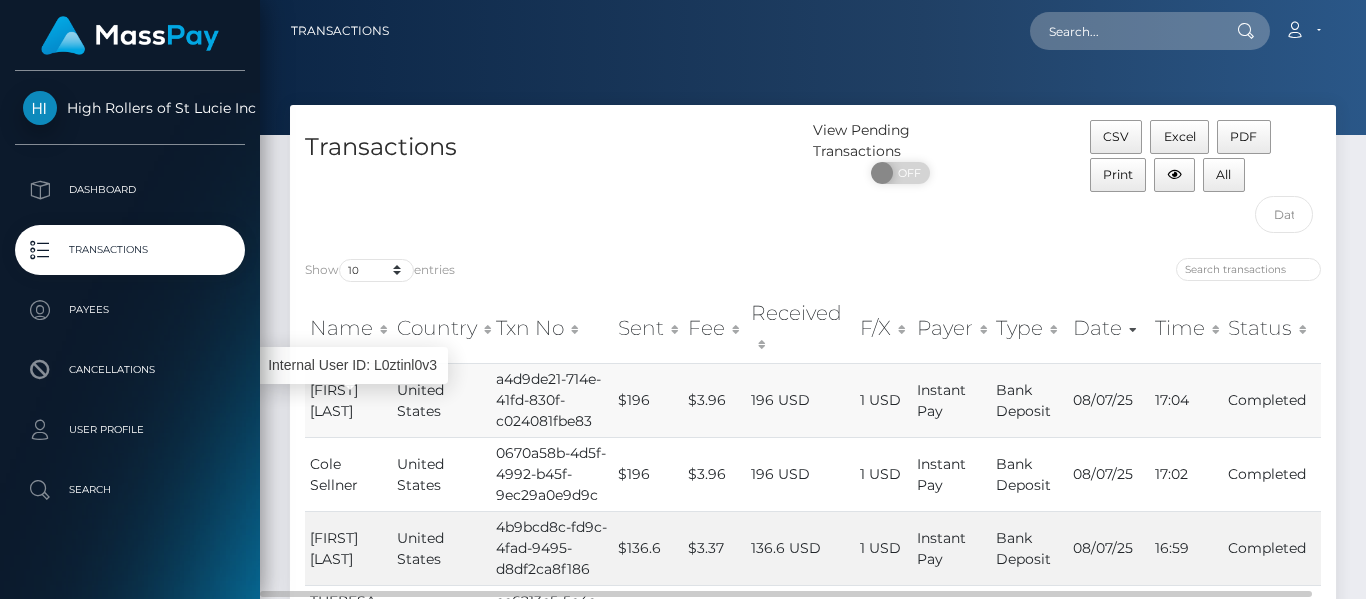 click on "[FIRST]  [LAST]" at bounding box center (334, 400) 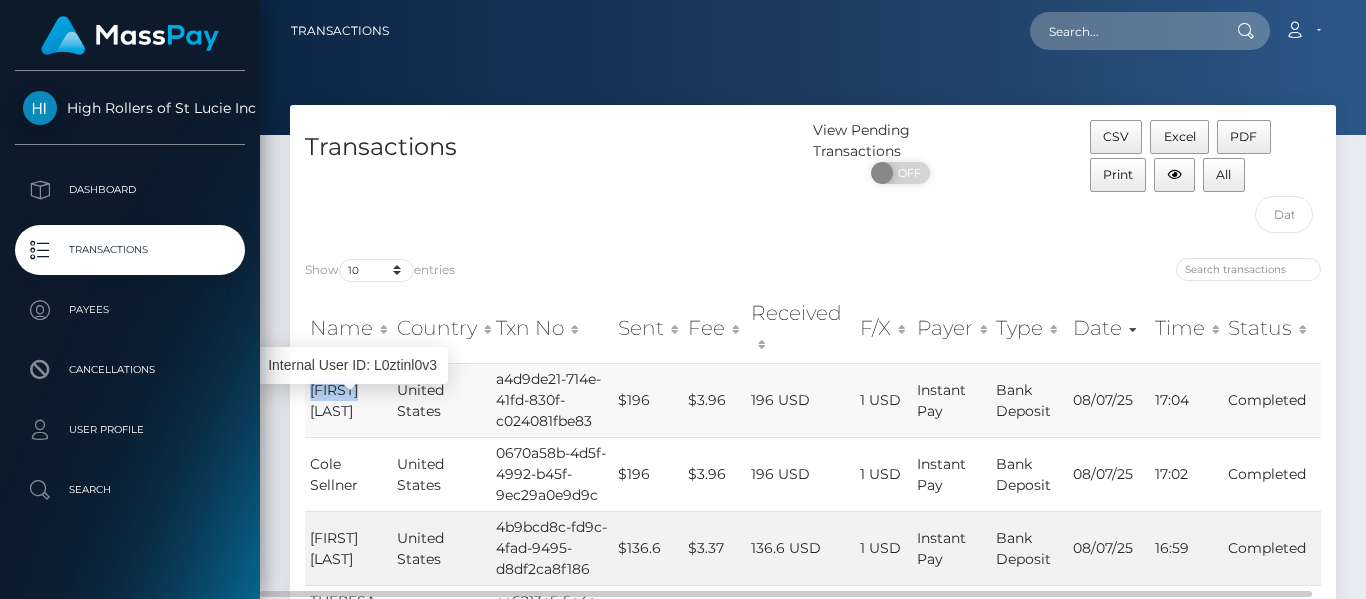 click on "[FIRST]  [LAST]" at bounding box center (334, 400) 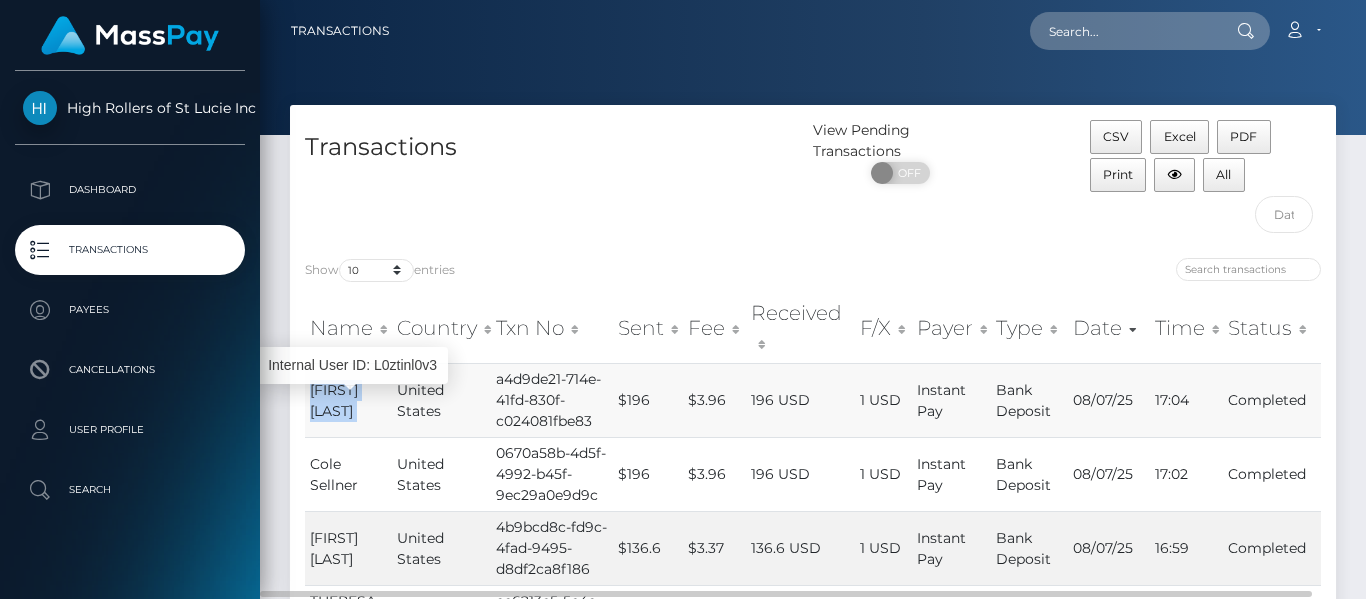click on "[FIRST]  [LAST]" at bounding box center [334, 400] 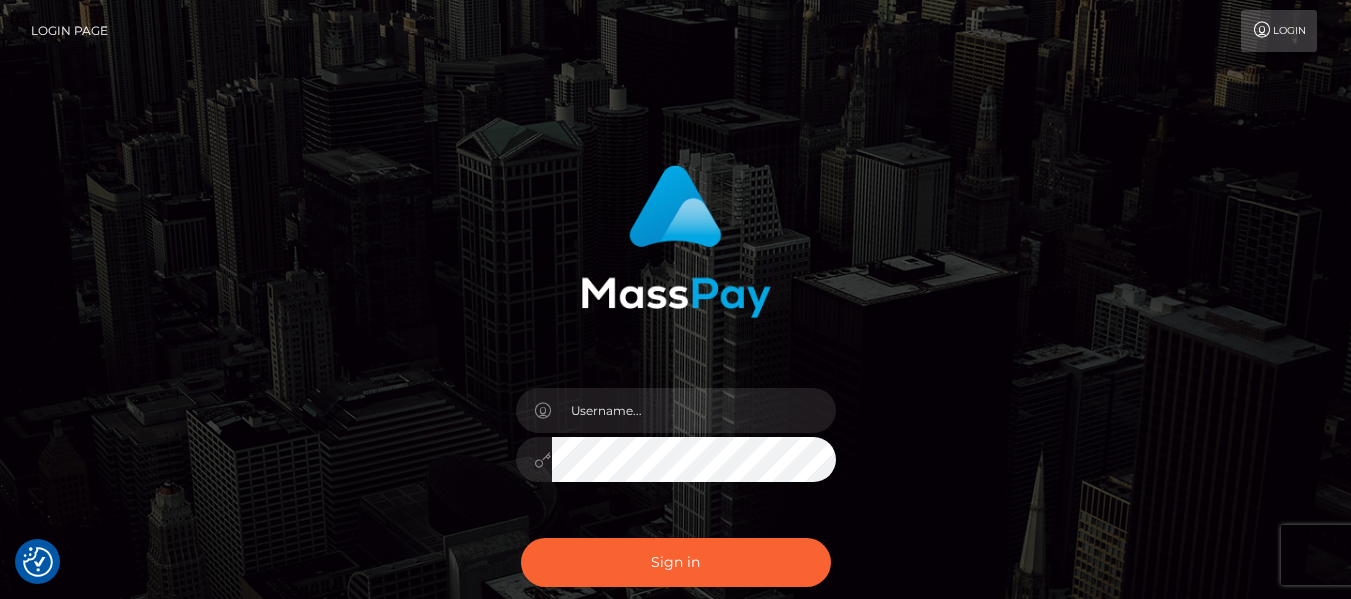 scroll, scrollTop: 0, scrollLeft: 0, axis: both 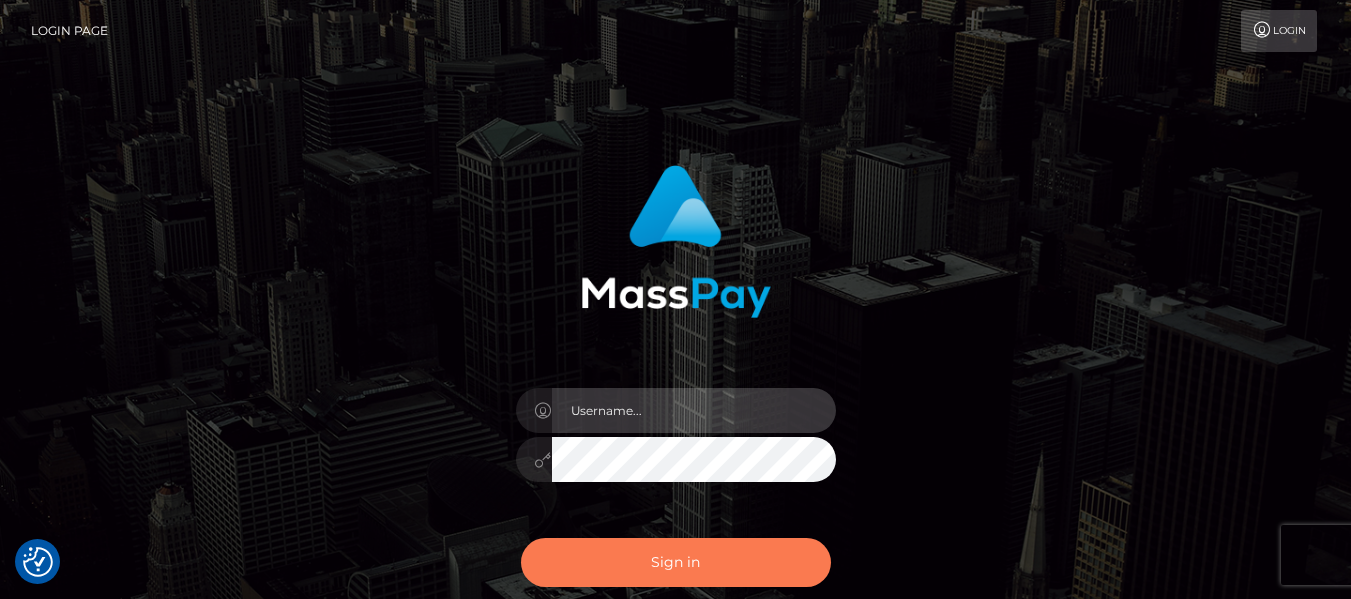 type on "dragon.rush" 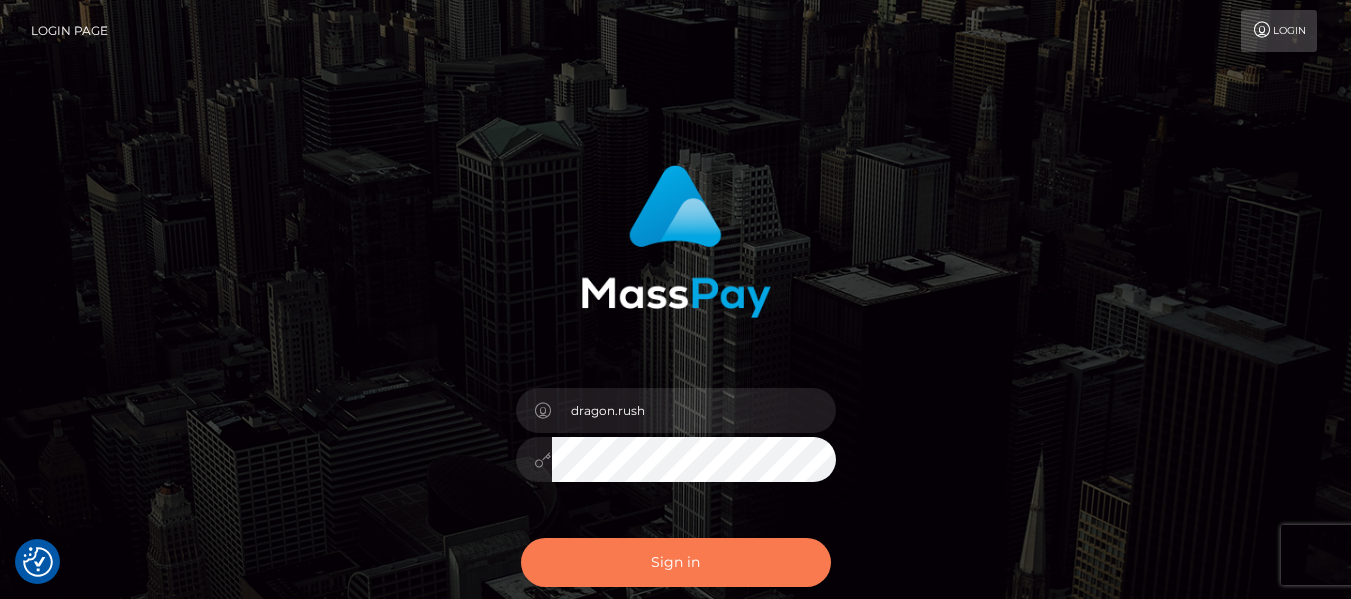 click on "Sign in" at bounding box center [676, 562] 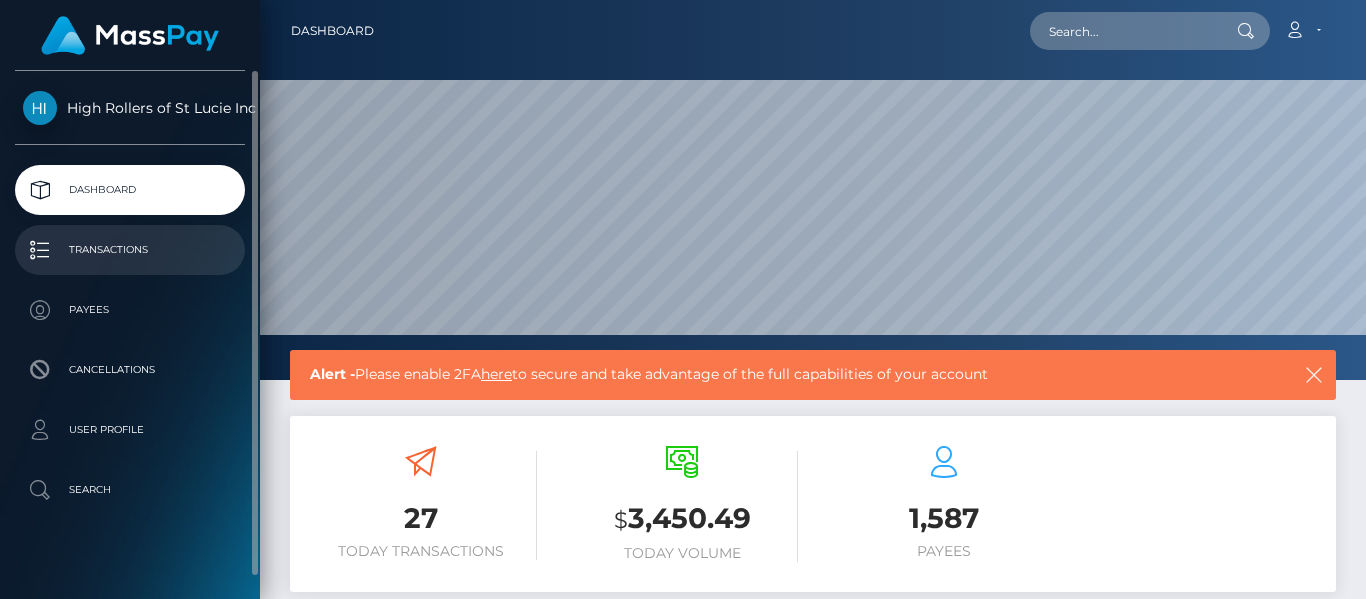 scroll, scrollTop: 0, scrollLeft: 0, axis: both 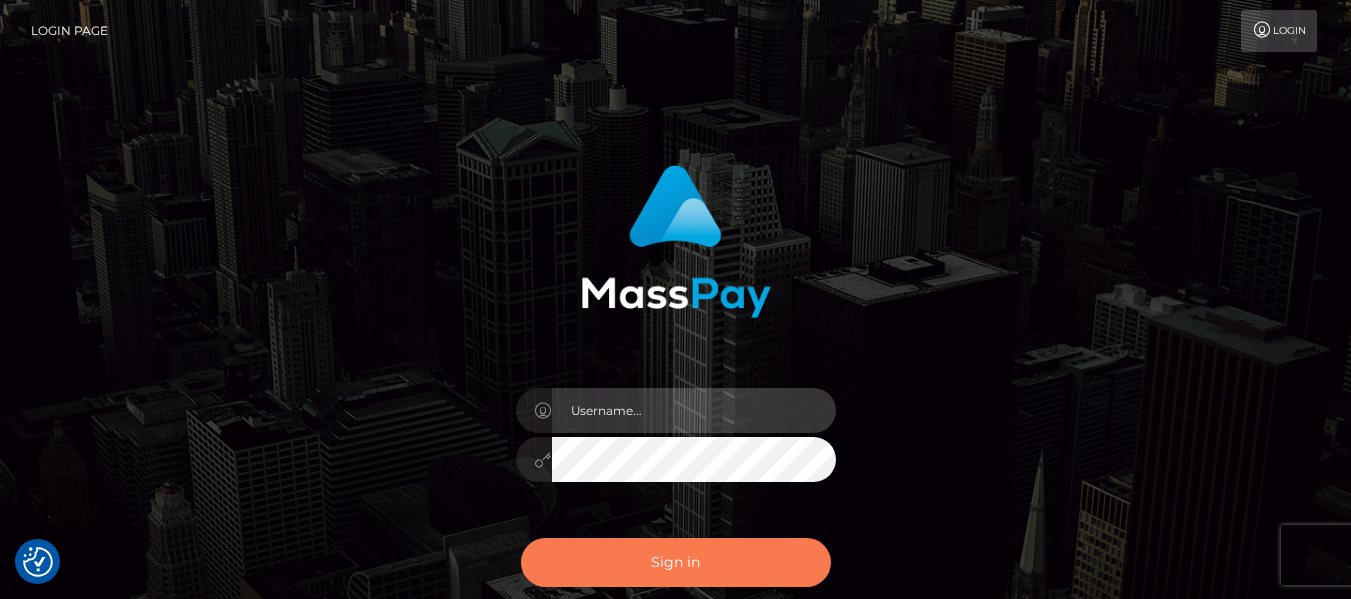type on "dragon.rush" 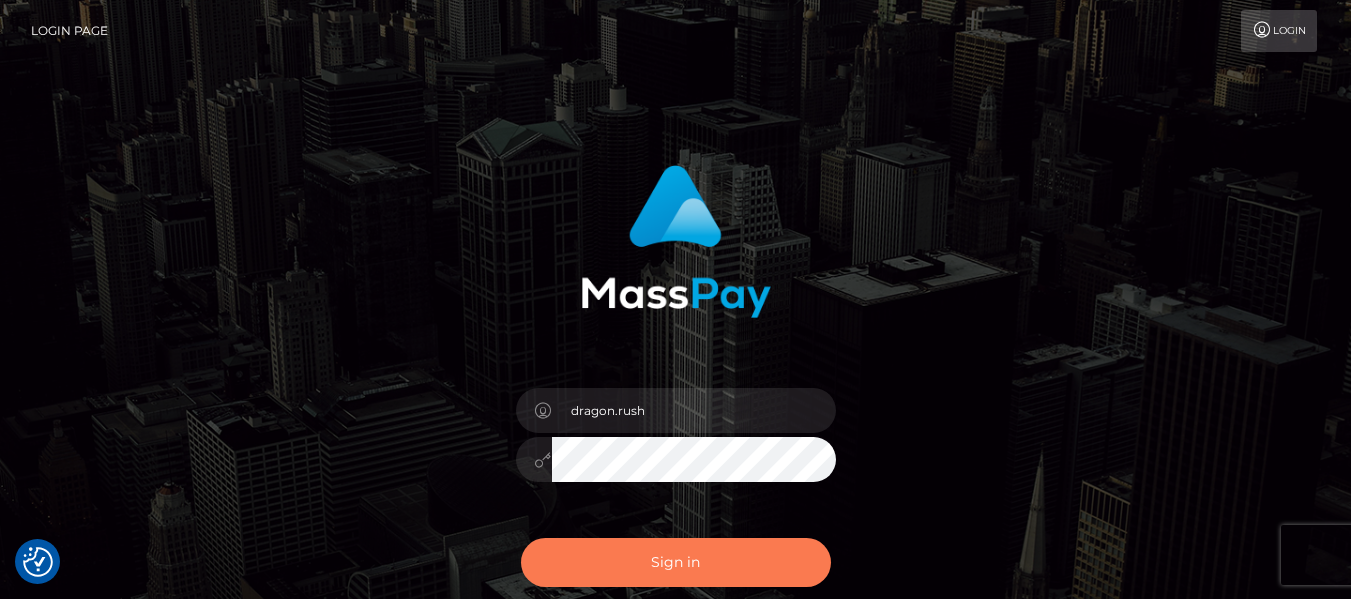 click on "Sign in" at bounding box center [676, 562] 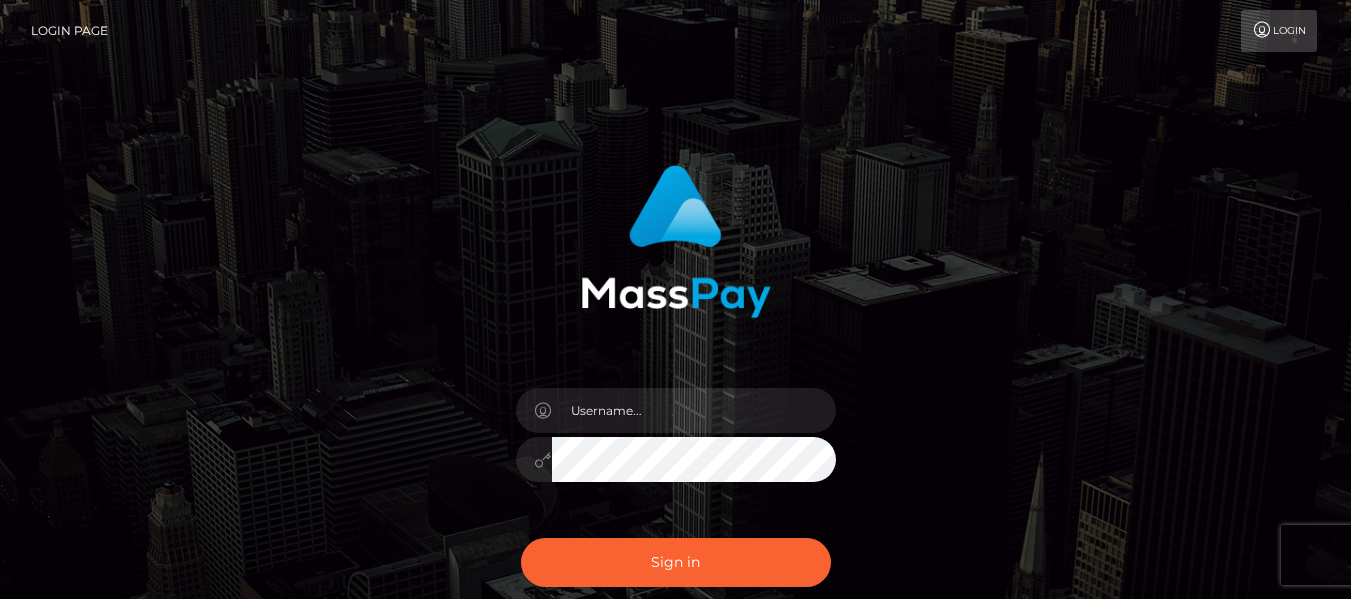 scroll, scrollTop: 0, scrollLeft: 0, axis: both 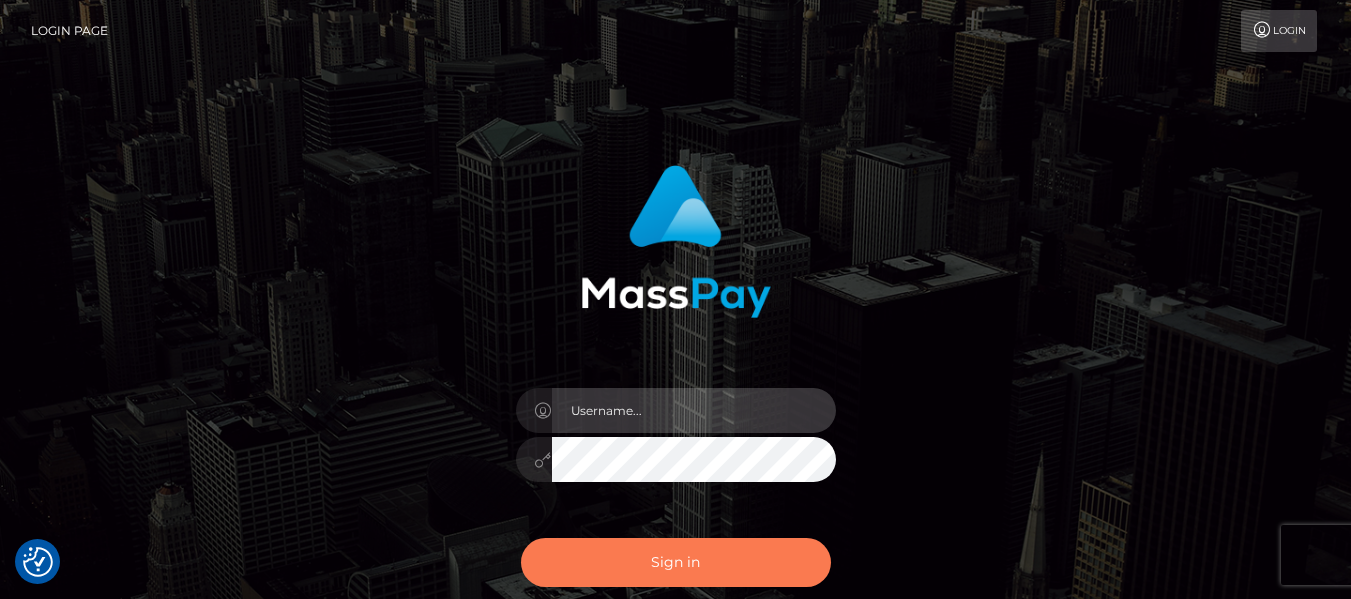 type on "dragon.rush" 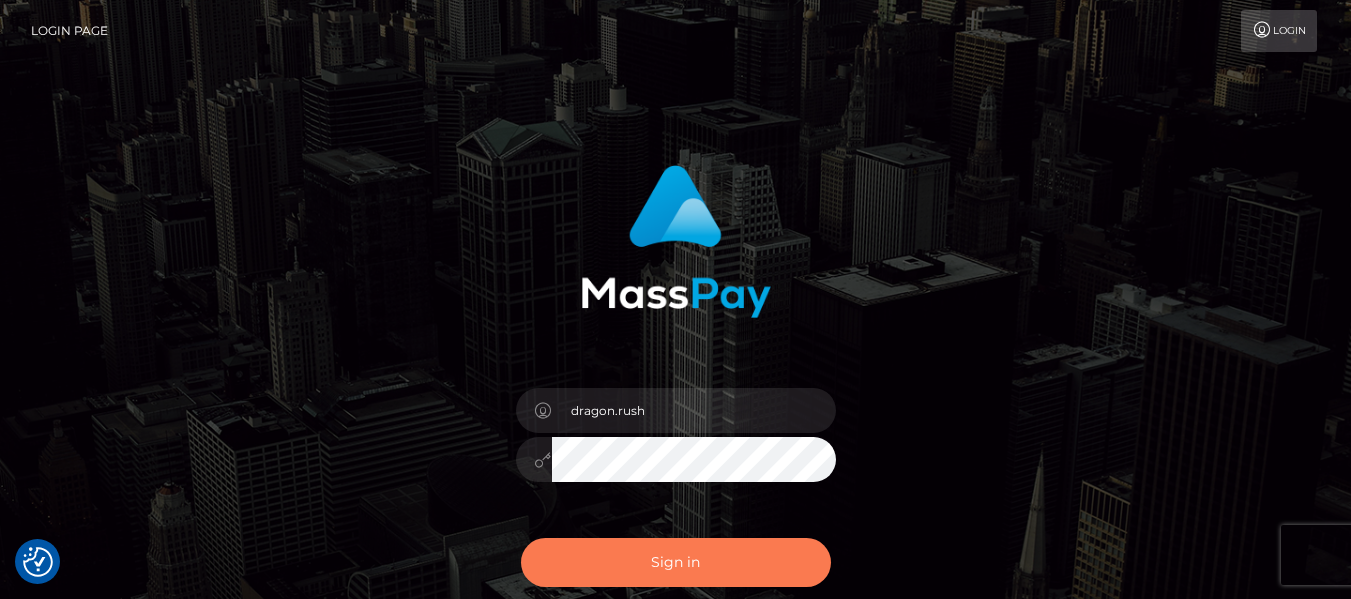 click on "Sign in" at bounding box center (676, 562) 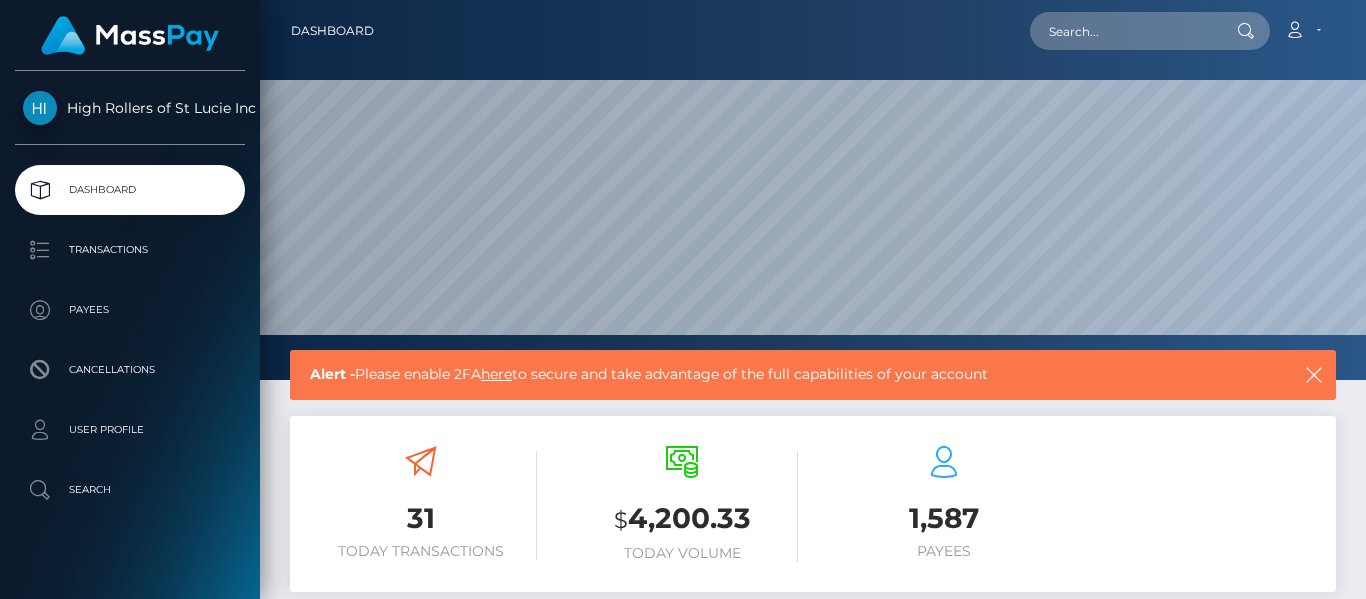 scroll, scrollTop: 0, scrollLeft: 0, axis: both 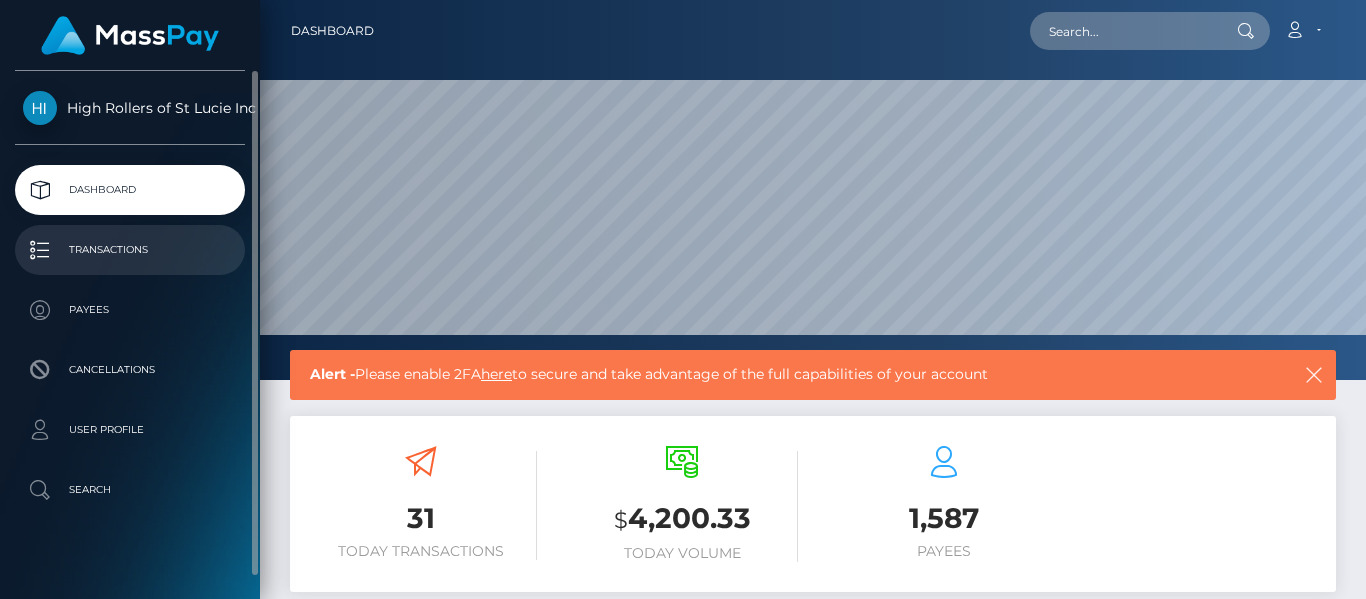 click on "Transactions" at bounding box center [130, 250] 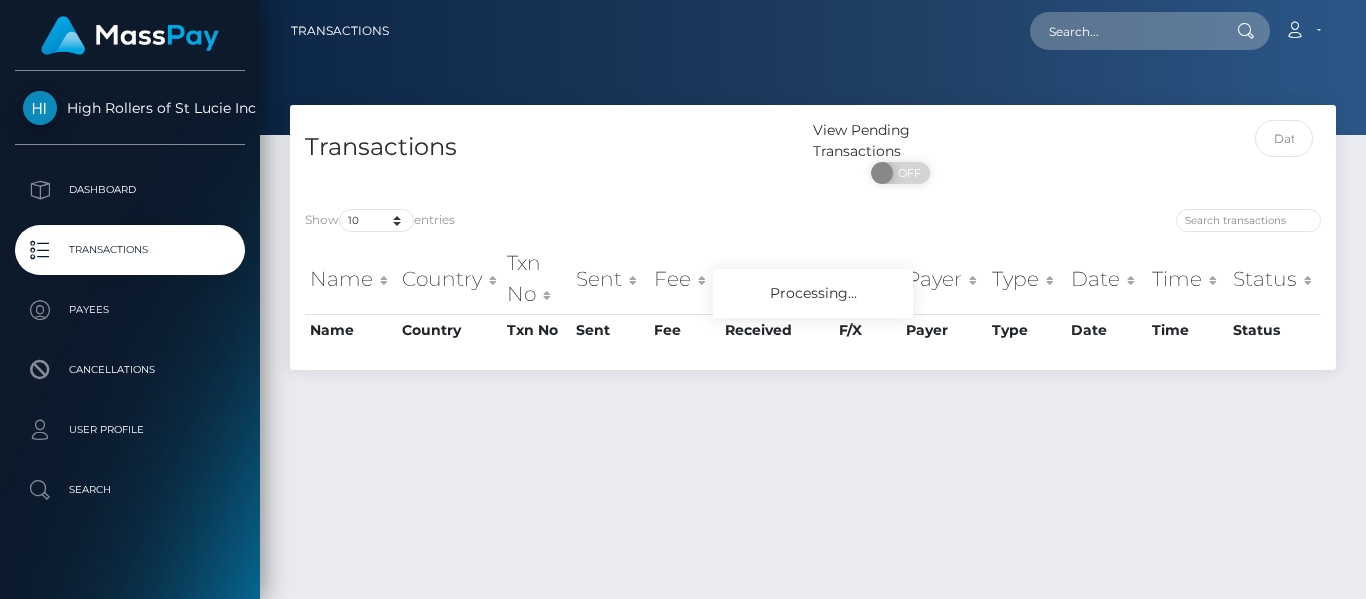scroll, scrollTop: 0, scrollLeft: 0, axis: both 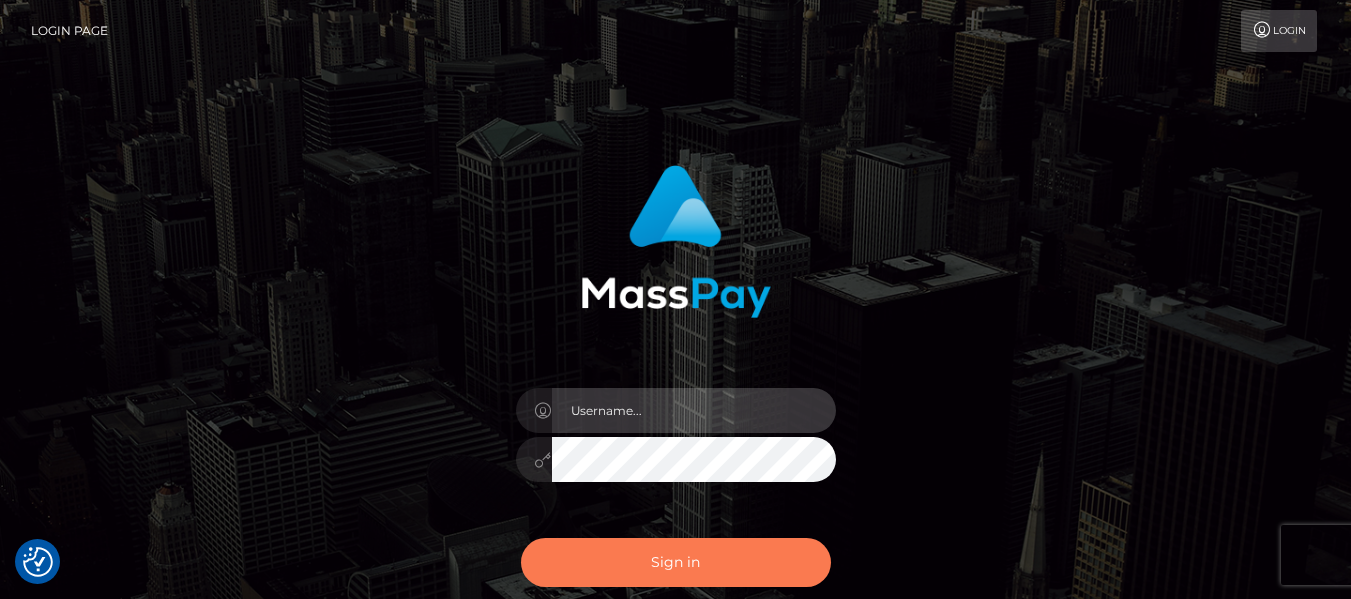 type on "dragon.rush" 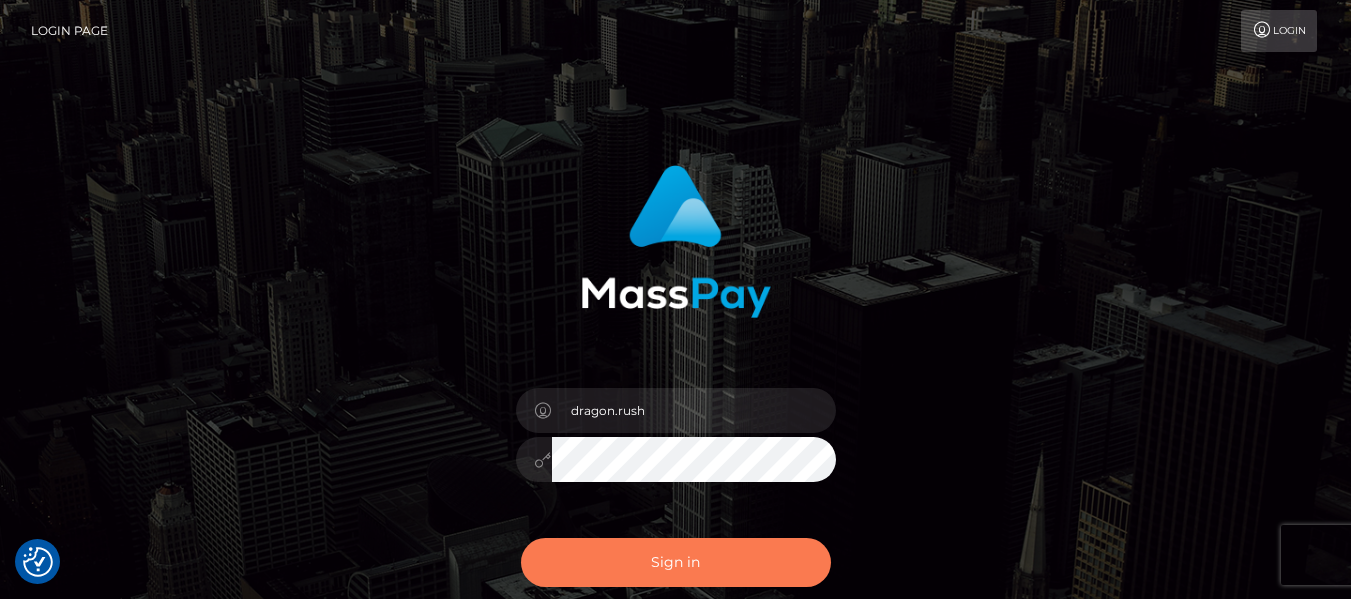 click on "Sign in" at bounding box center [676, 562] 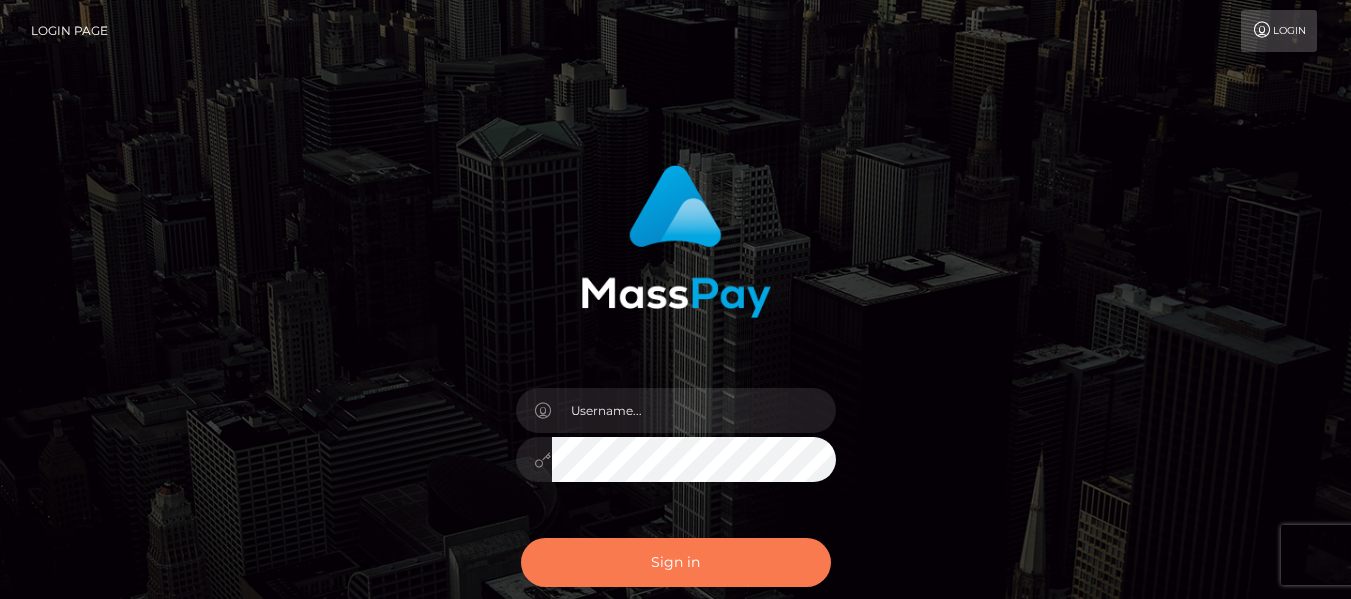 scroll, scrollTop: 0, scrollLeft: 0, axis: both 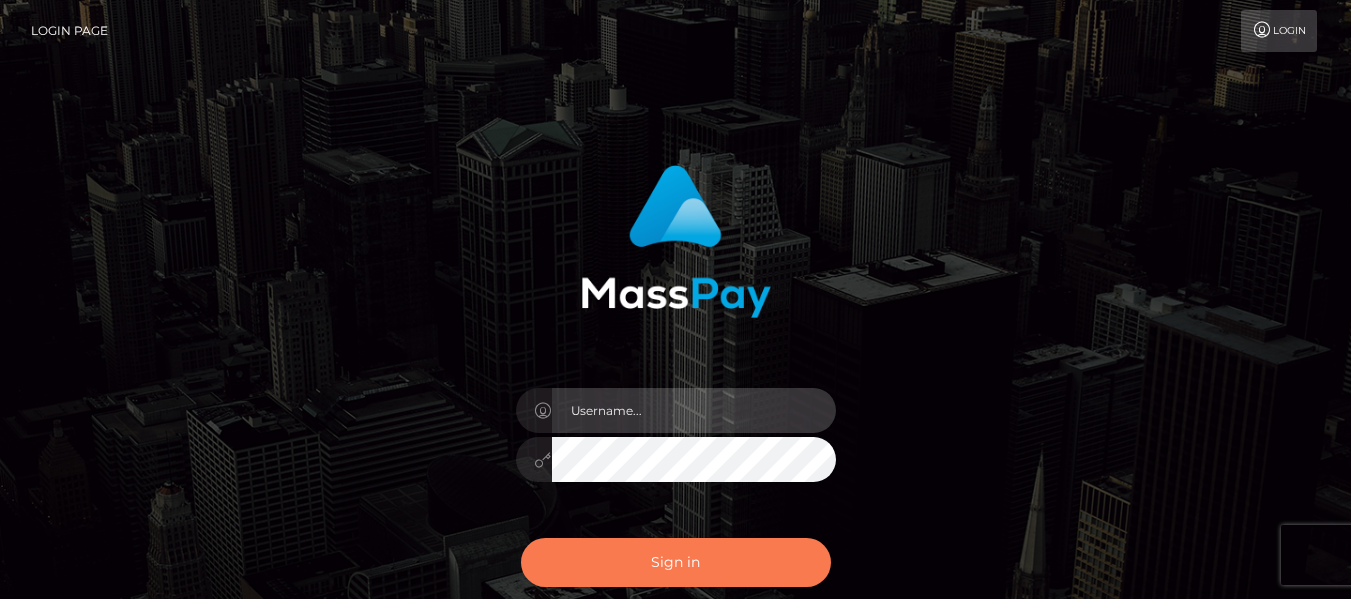 type on "dragon.rush" 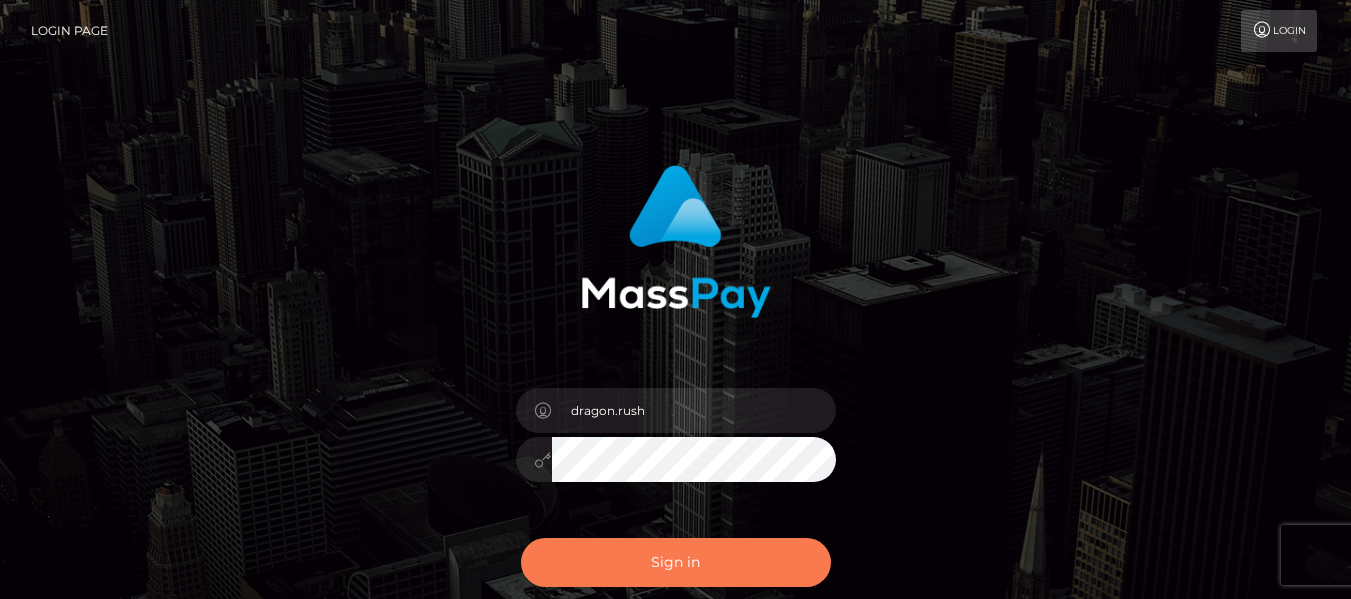 click on "Sign in" at bounding box center (676, 562) 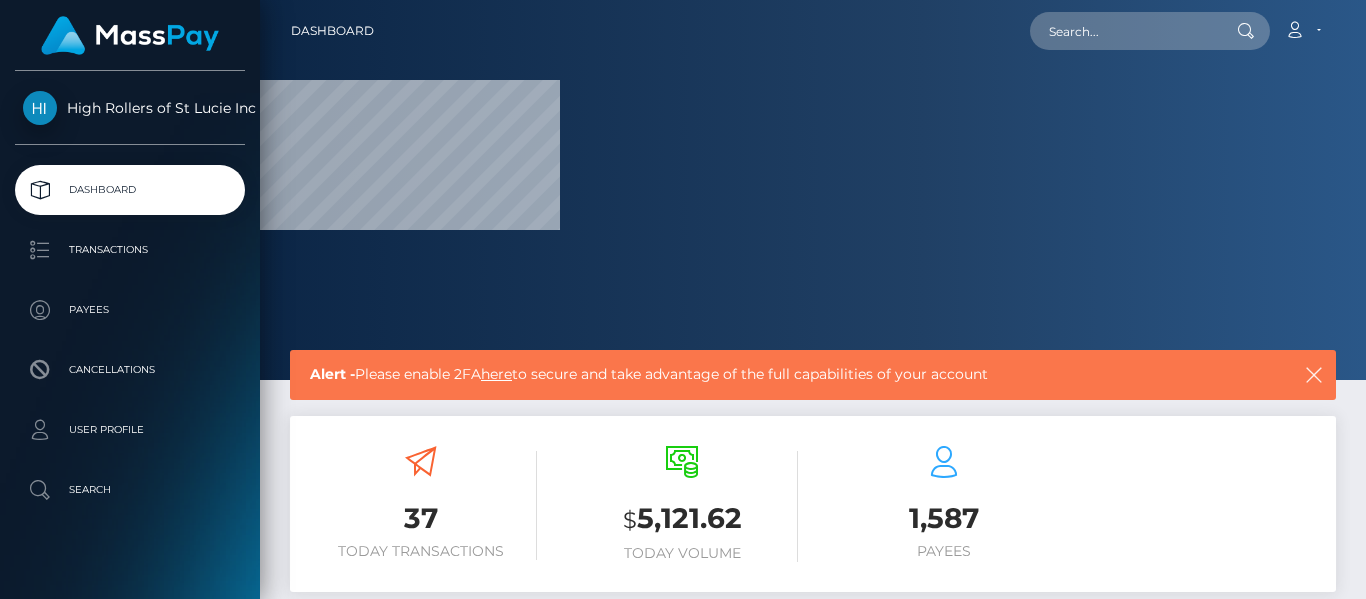 scroll, scrollTop: 0, scrollLeft: 0, axis: both 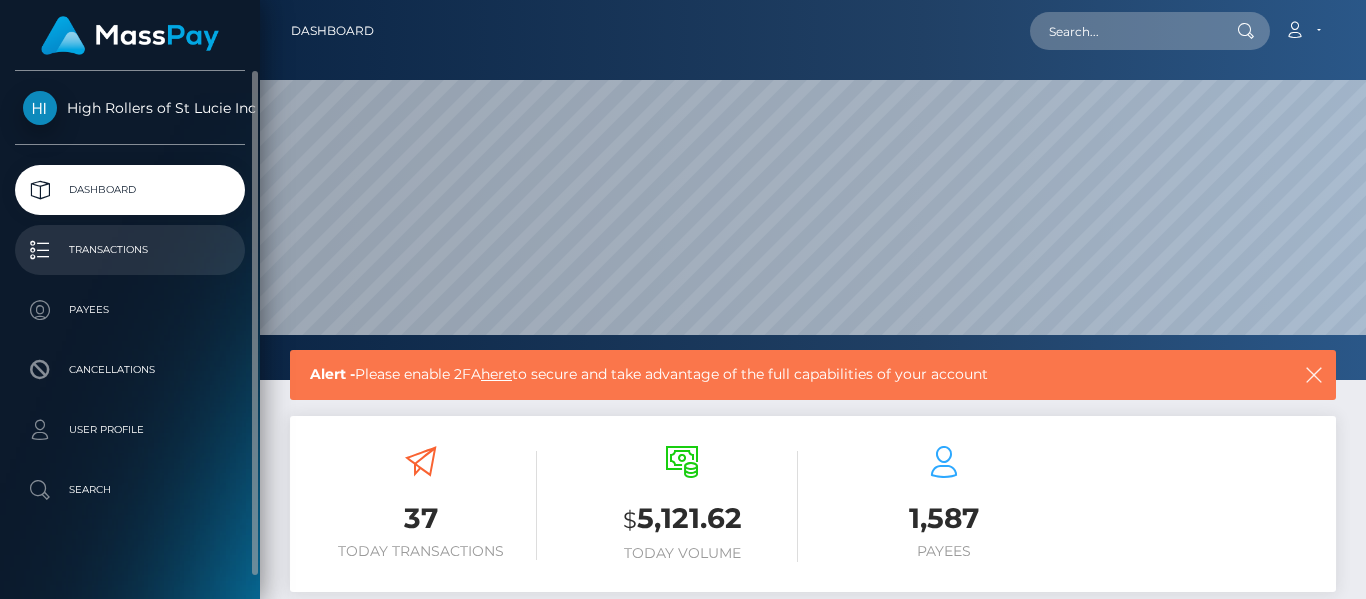 click on "Transactions" at bounding box center [130, 250] 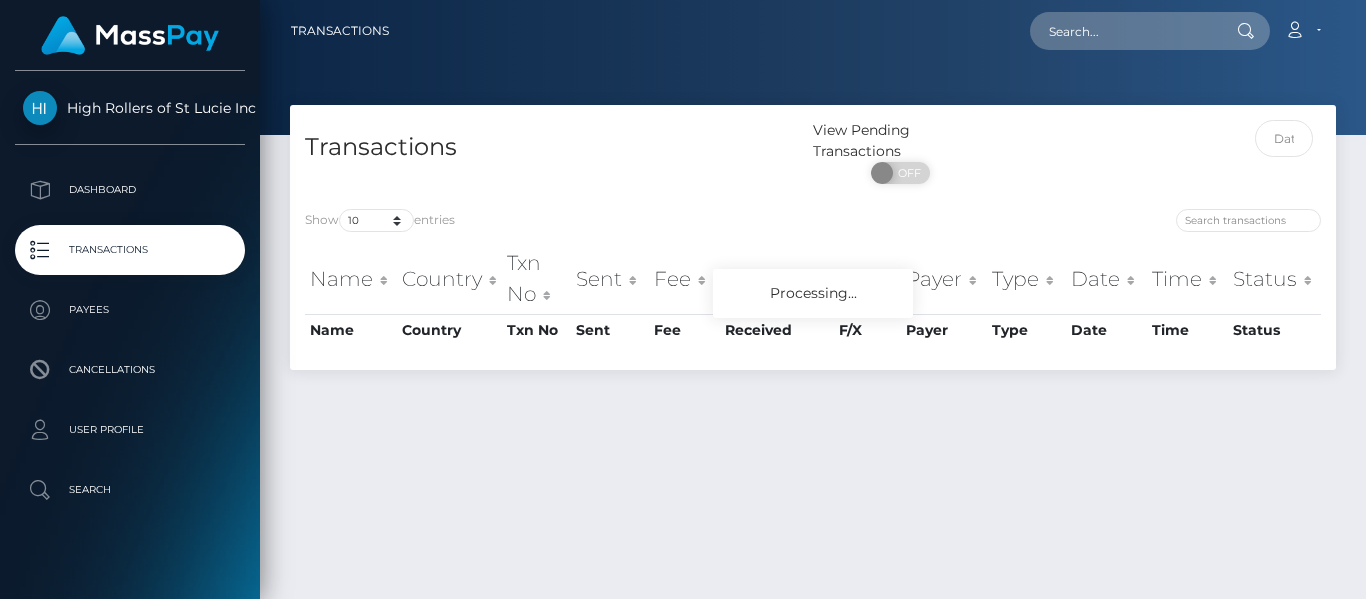 scroll, scrollTop: 0, scrollLeft: 0, axis: both 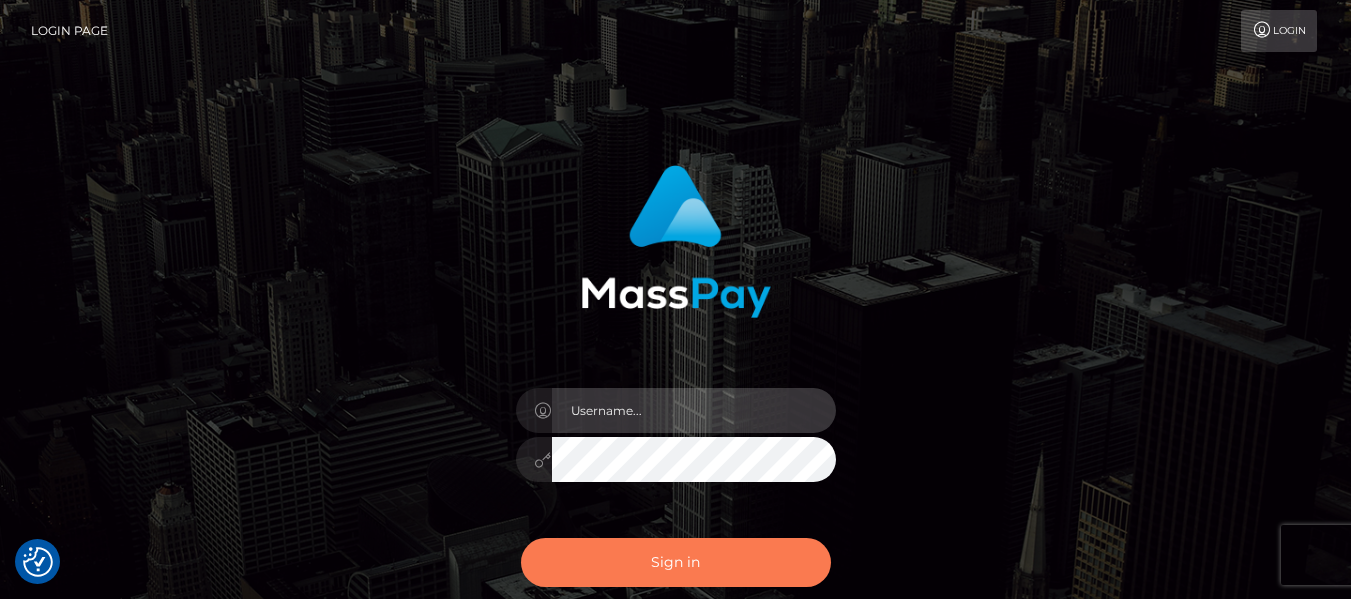 type on "dragon.rush" 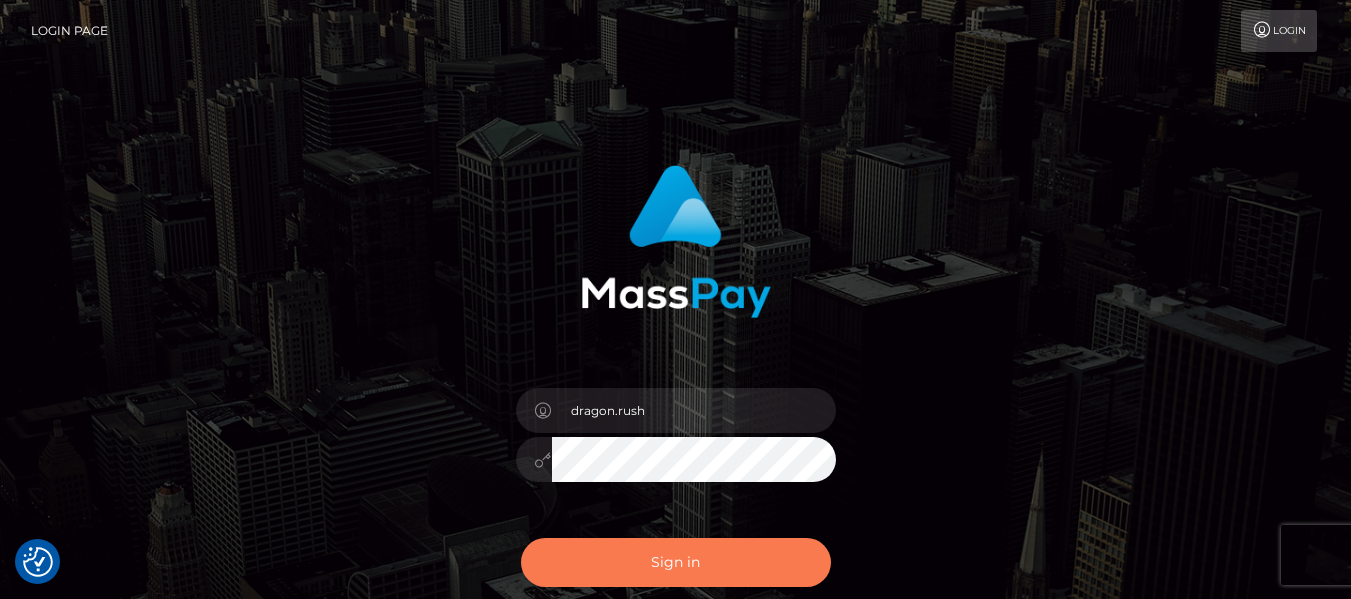 click on "Sign in" at bounding box center [676, 562] 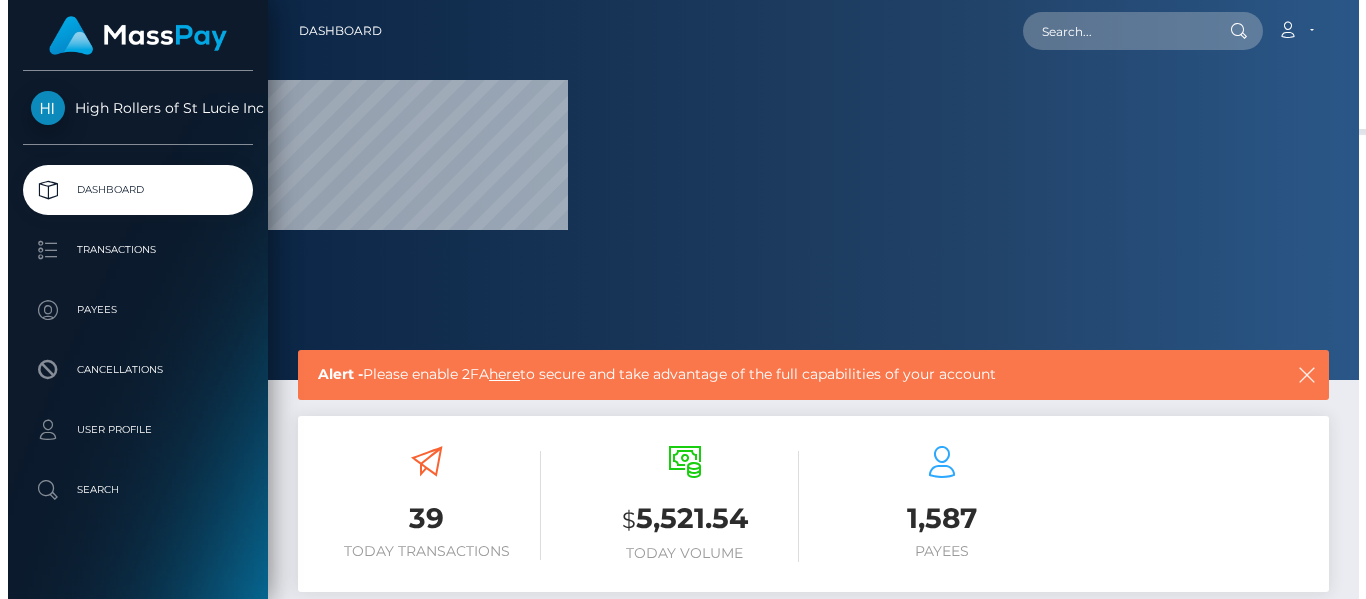 scroll, scrollTop: 0, scrollLeft: 0, axis: both 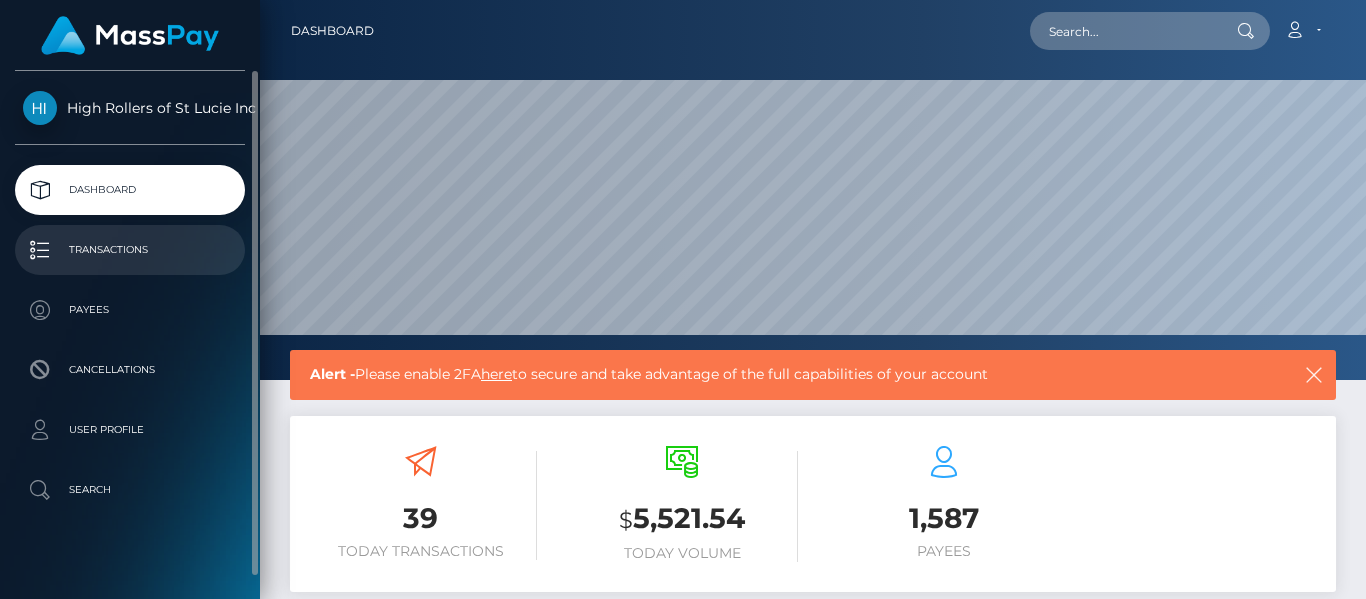 click on "Transactions" at bounding box center [130, 250] 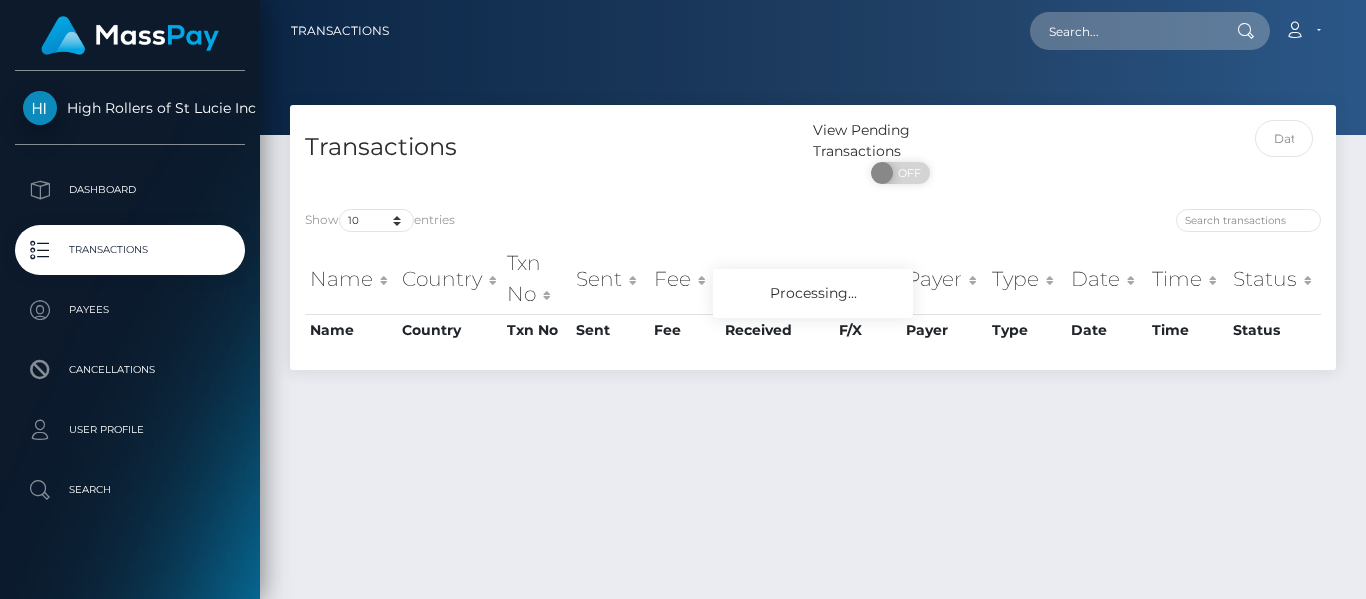 scroll, scrollTop: 0, scrollLeft: 0, axis: both 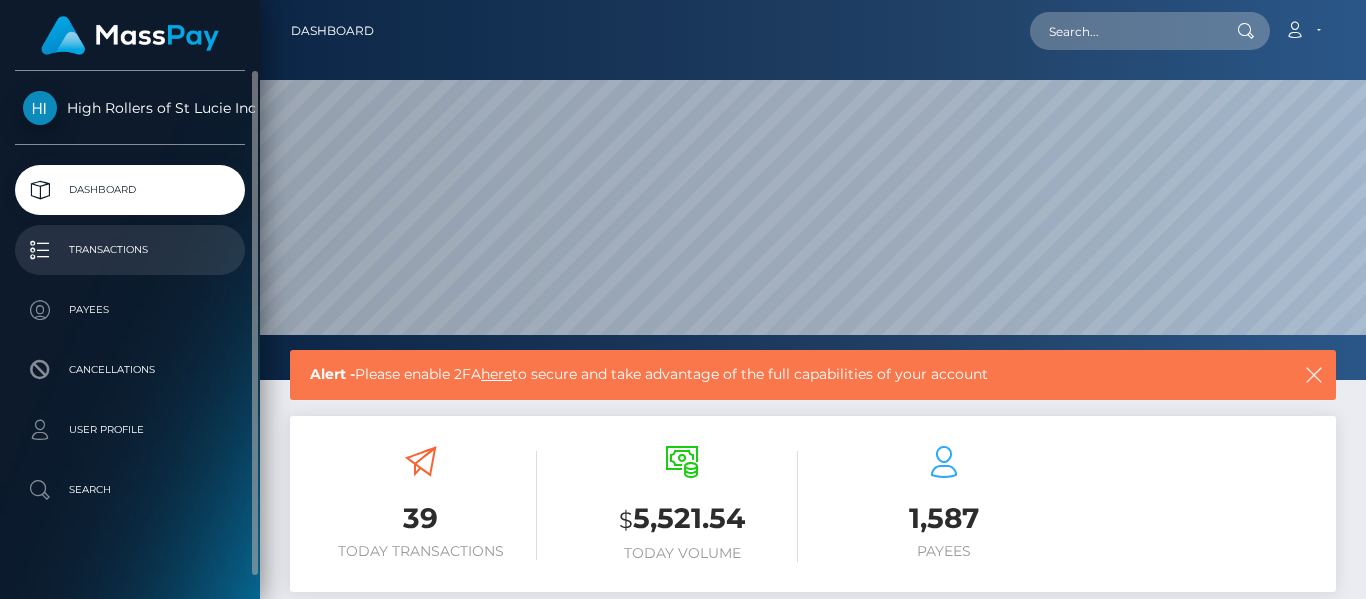click on "Transactions" at bounding box center (130, 250) 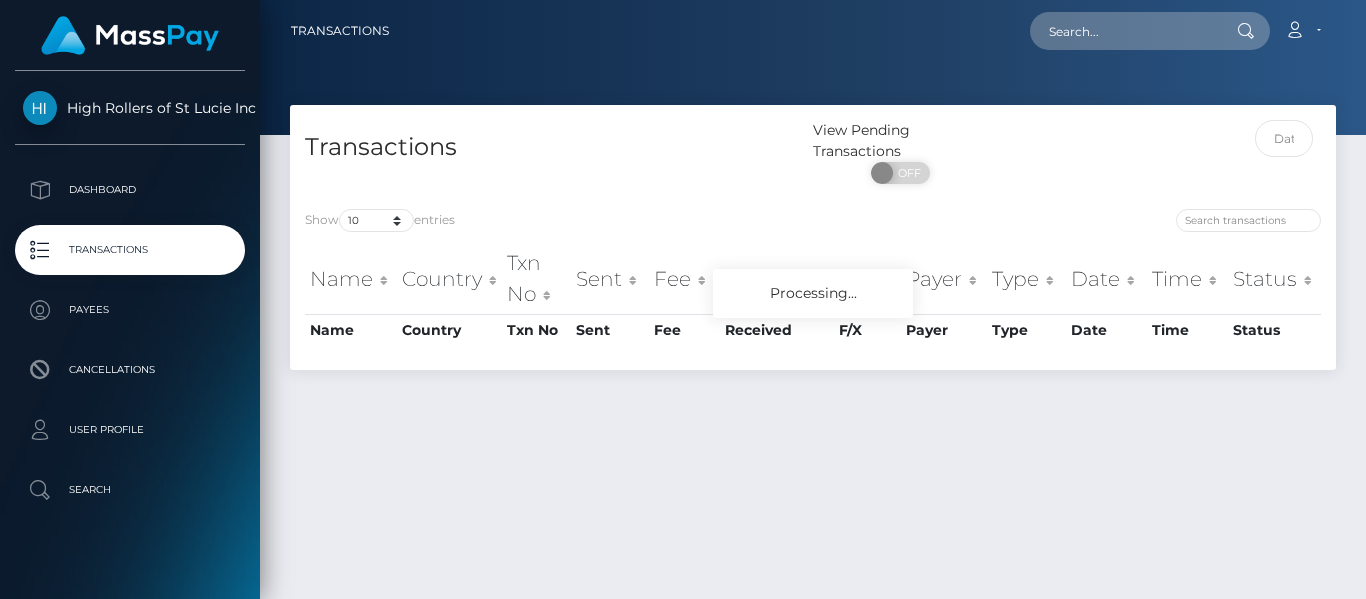 scroll, scrollTop: 0, scrollLeft: 0, axis: both 